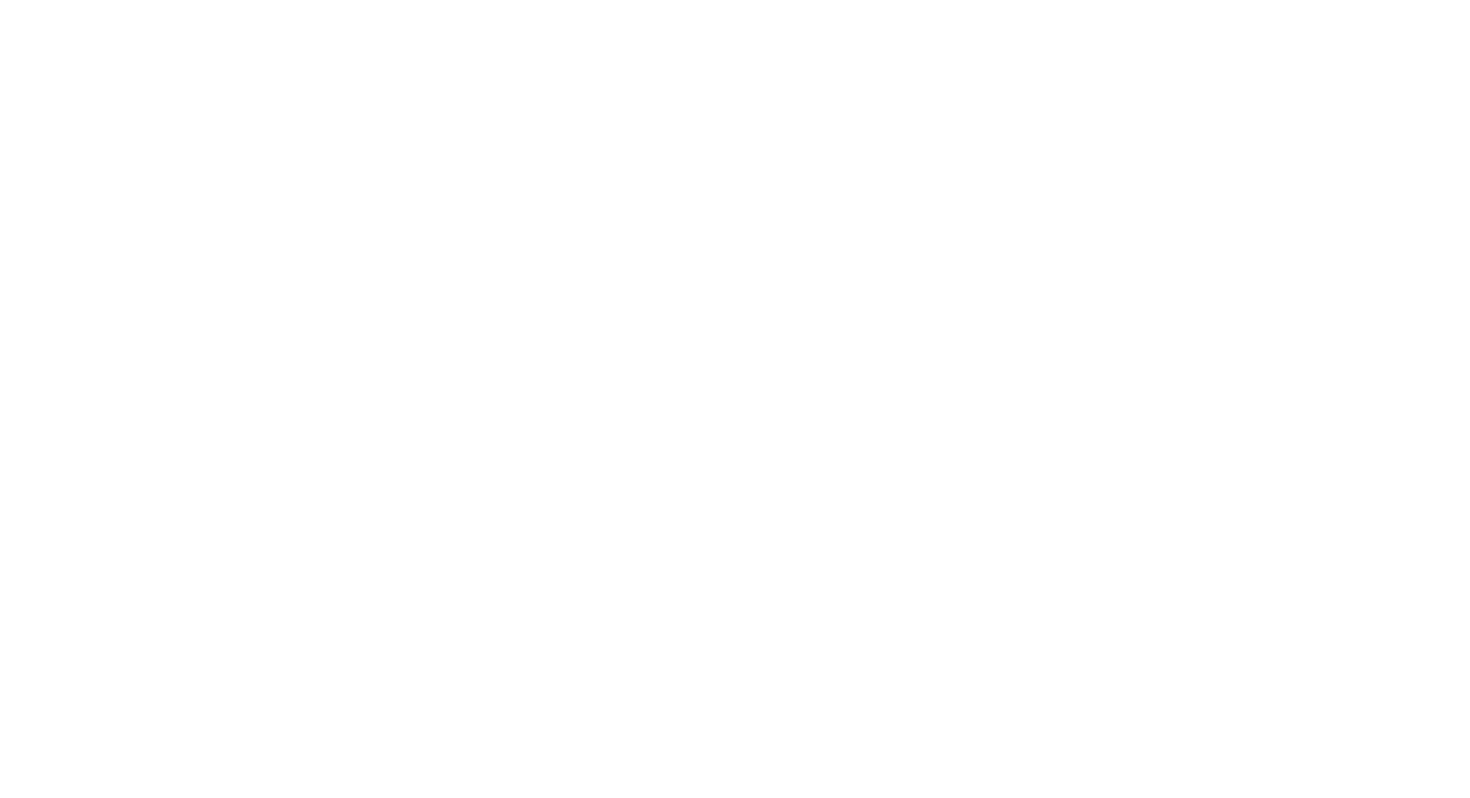 scroll, scrollTop: 0, scrollLeft: 0, axis: both 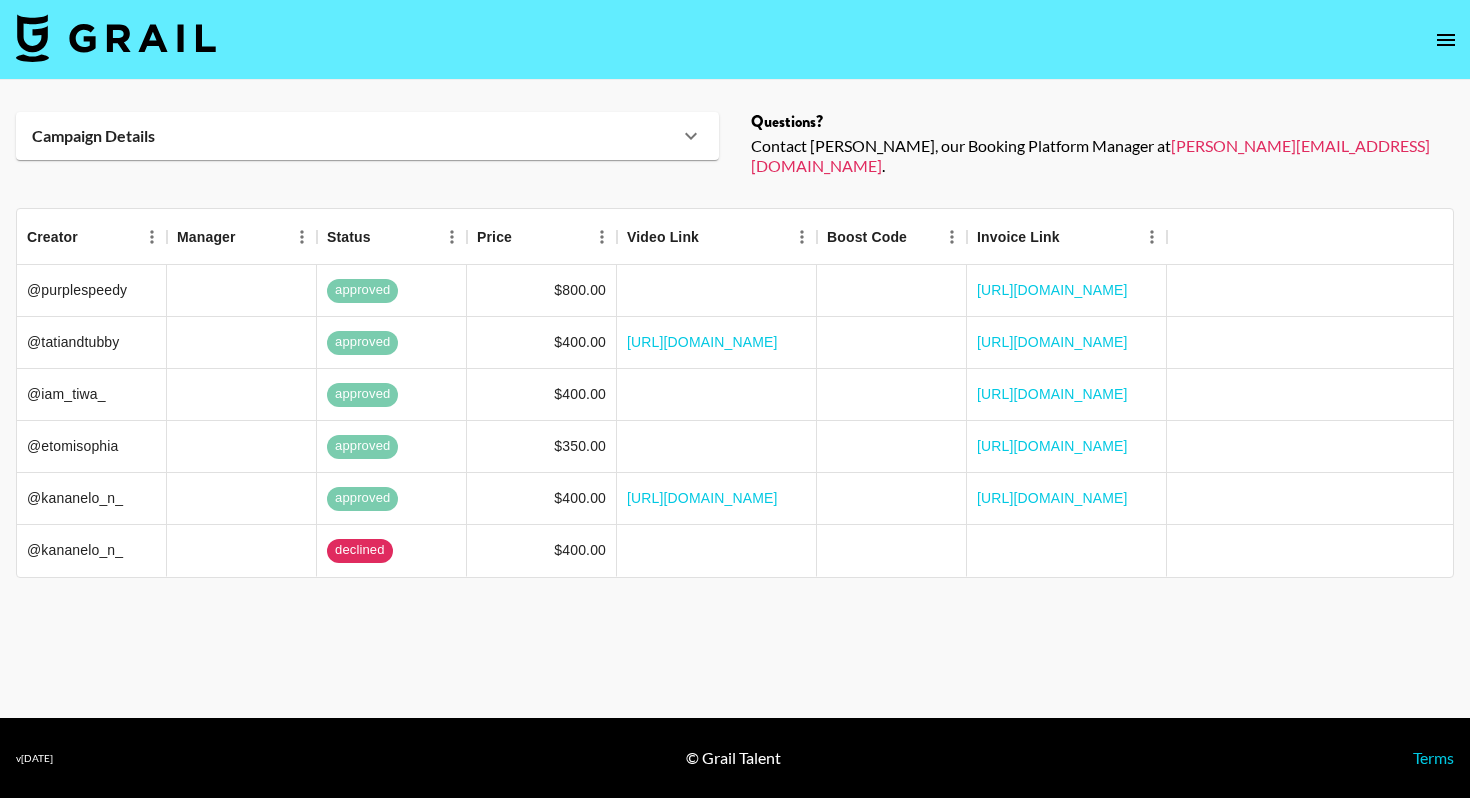 click at bounding box center (116, 38) 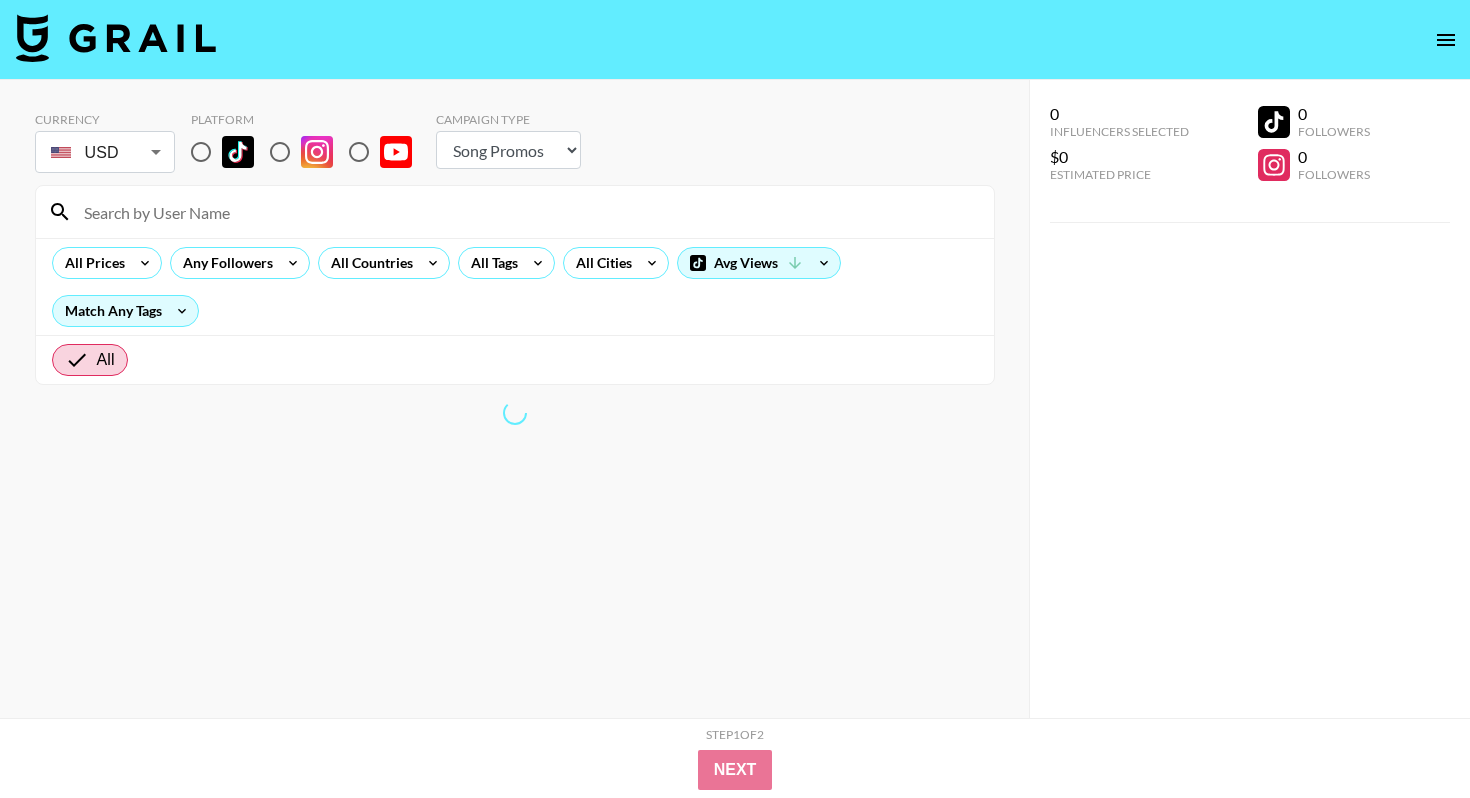 click at bounding box center (238, 152) 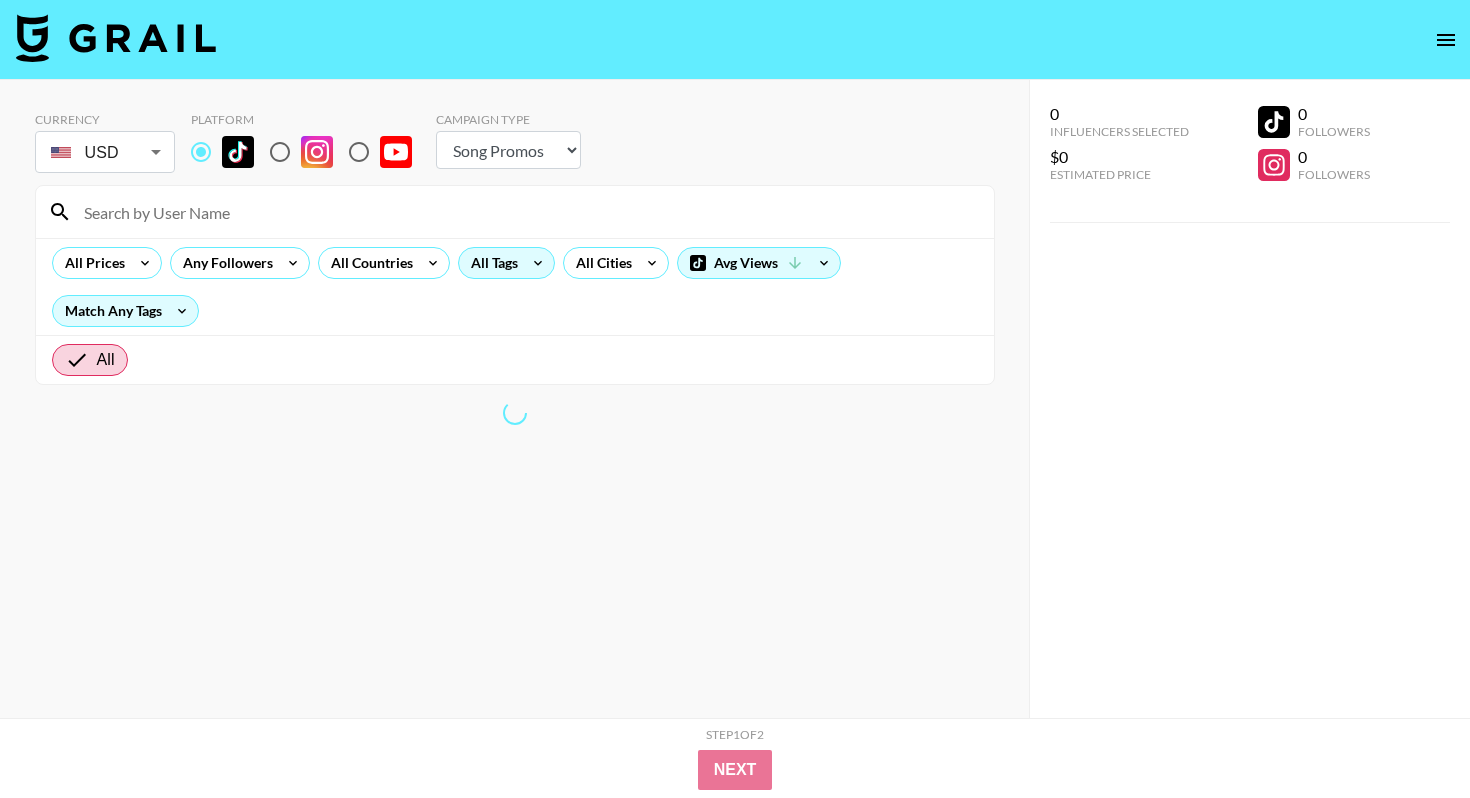 click on "All Tags" at bounding box center (490, 263) 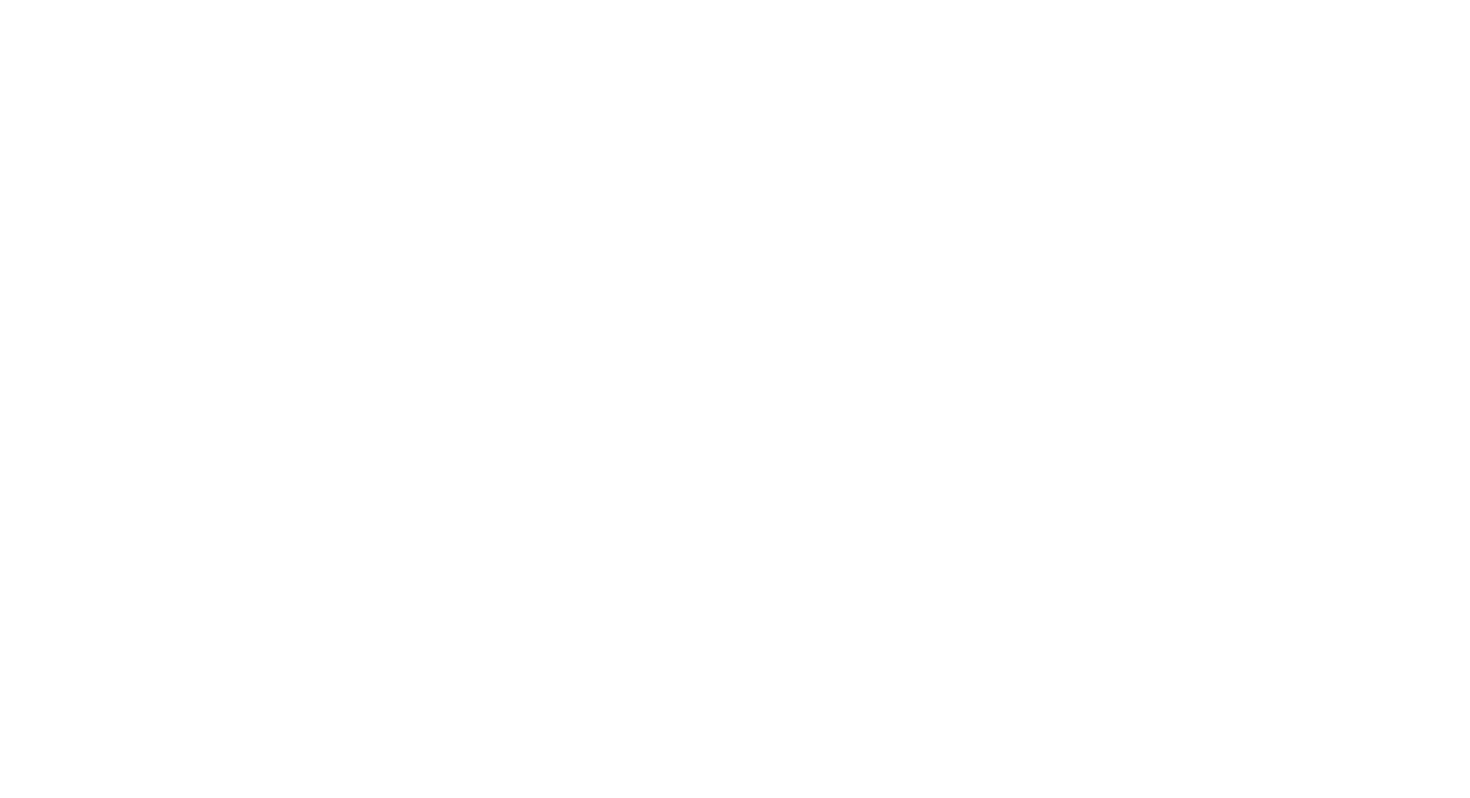 scroll, scrollTop: 0, scrollLeft: 0, axis: both 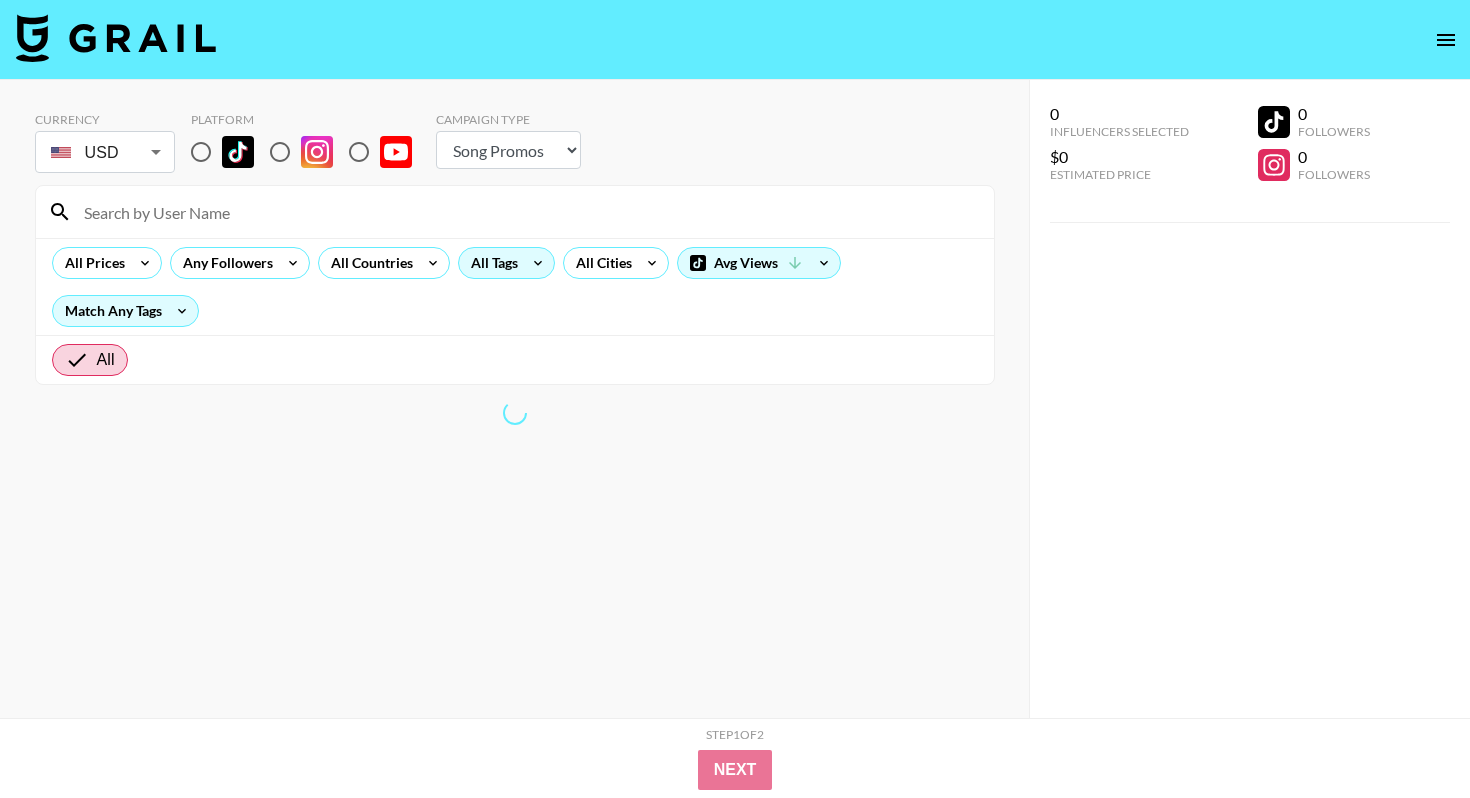 click 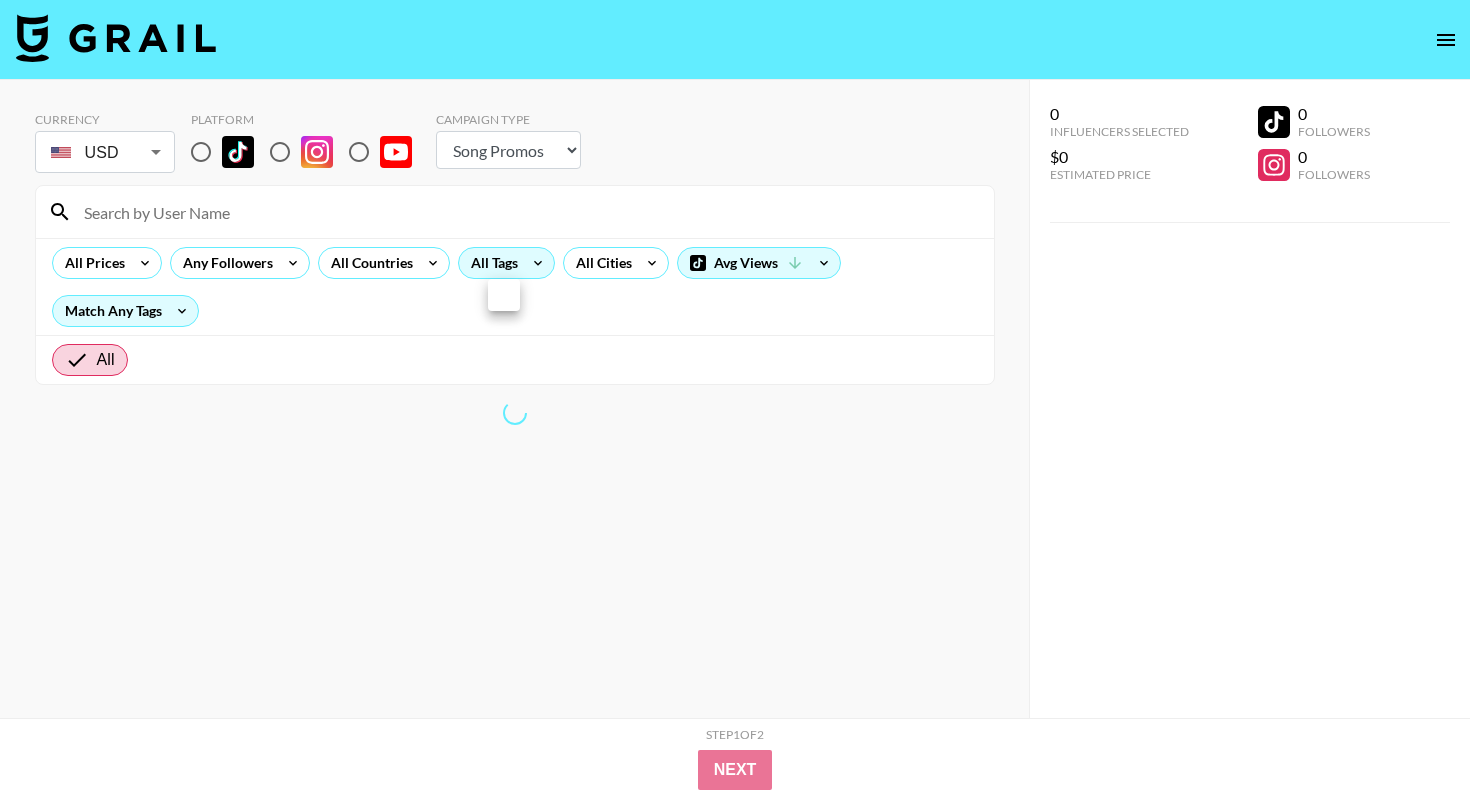 click at bounding box center (735, 399) 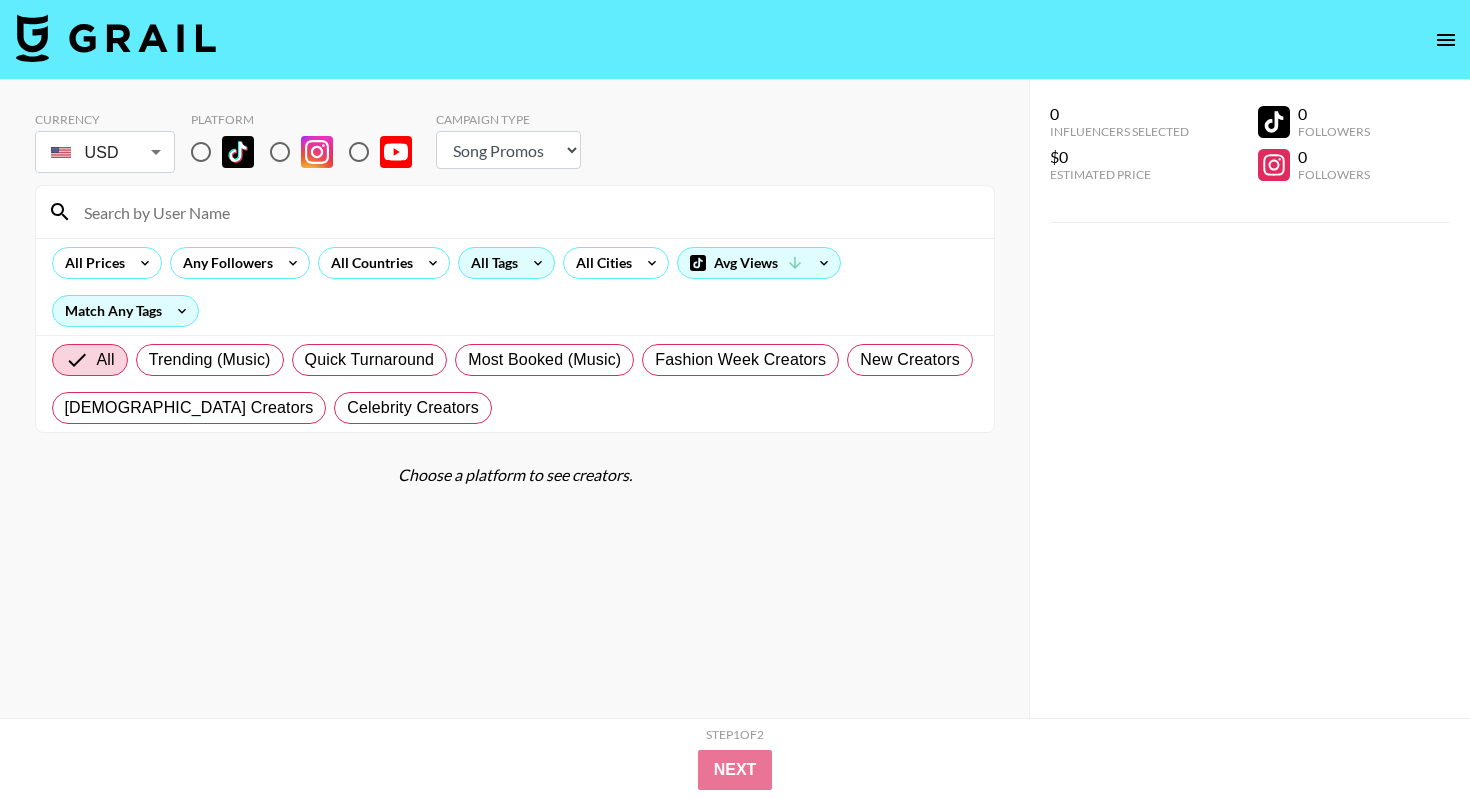 click on "All Tags" at bounding box center (490, 263) 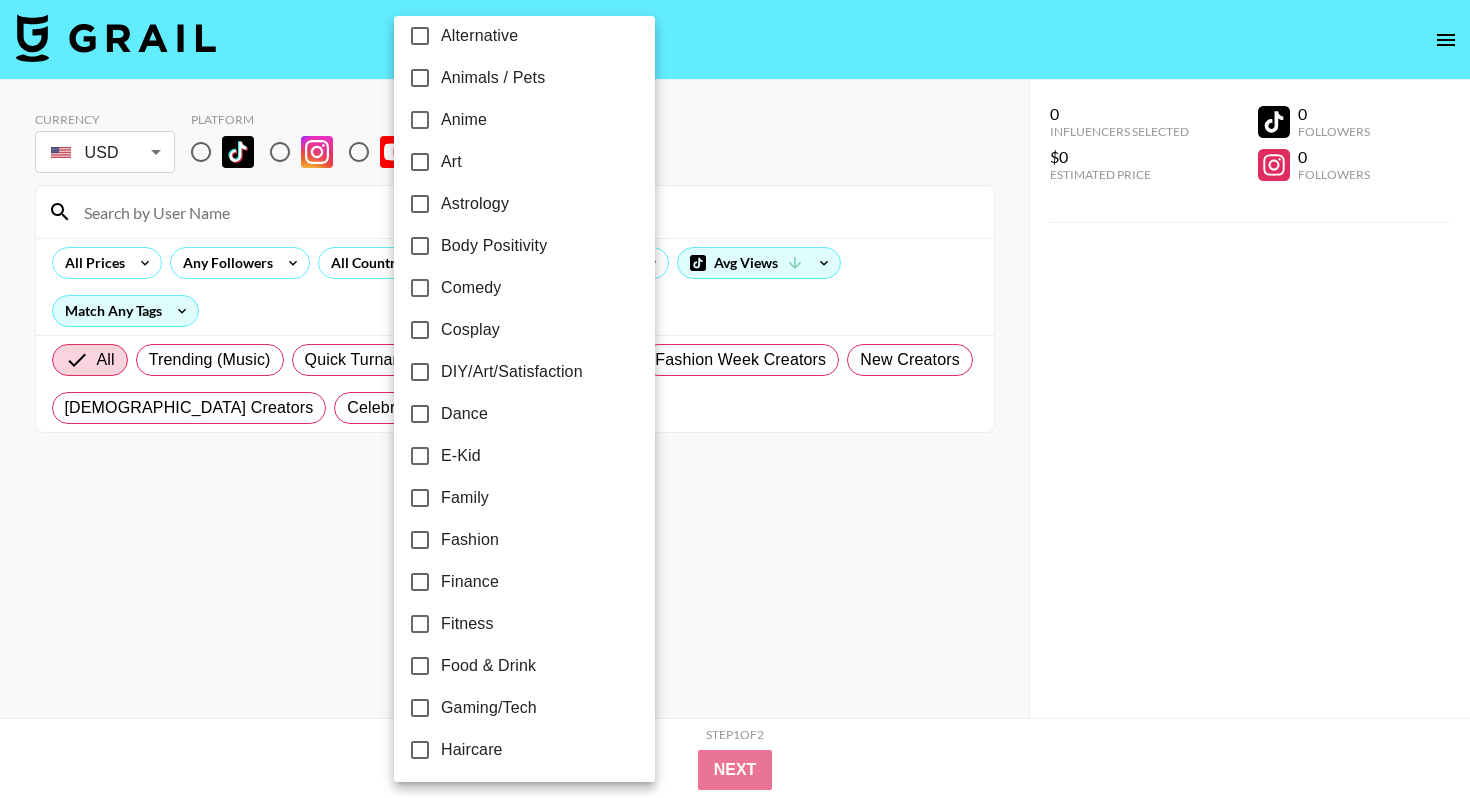scroll, scrollTop: 172, scrollLeft: 0, axis: vertical 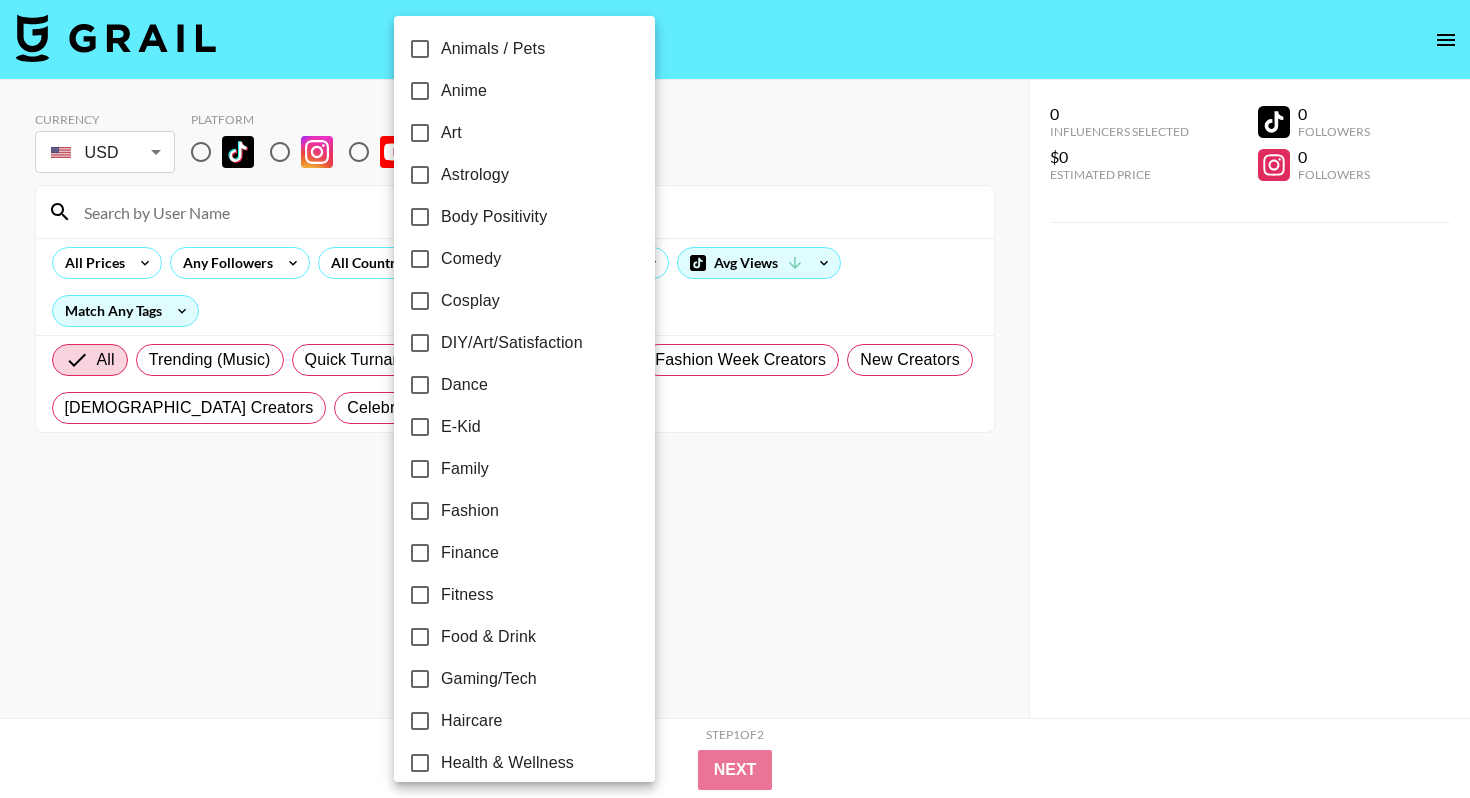 click on "Fashion" at bounding box center (470, 511) 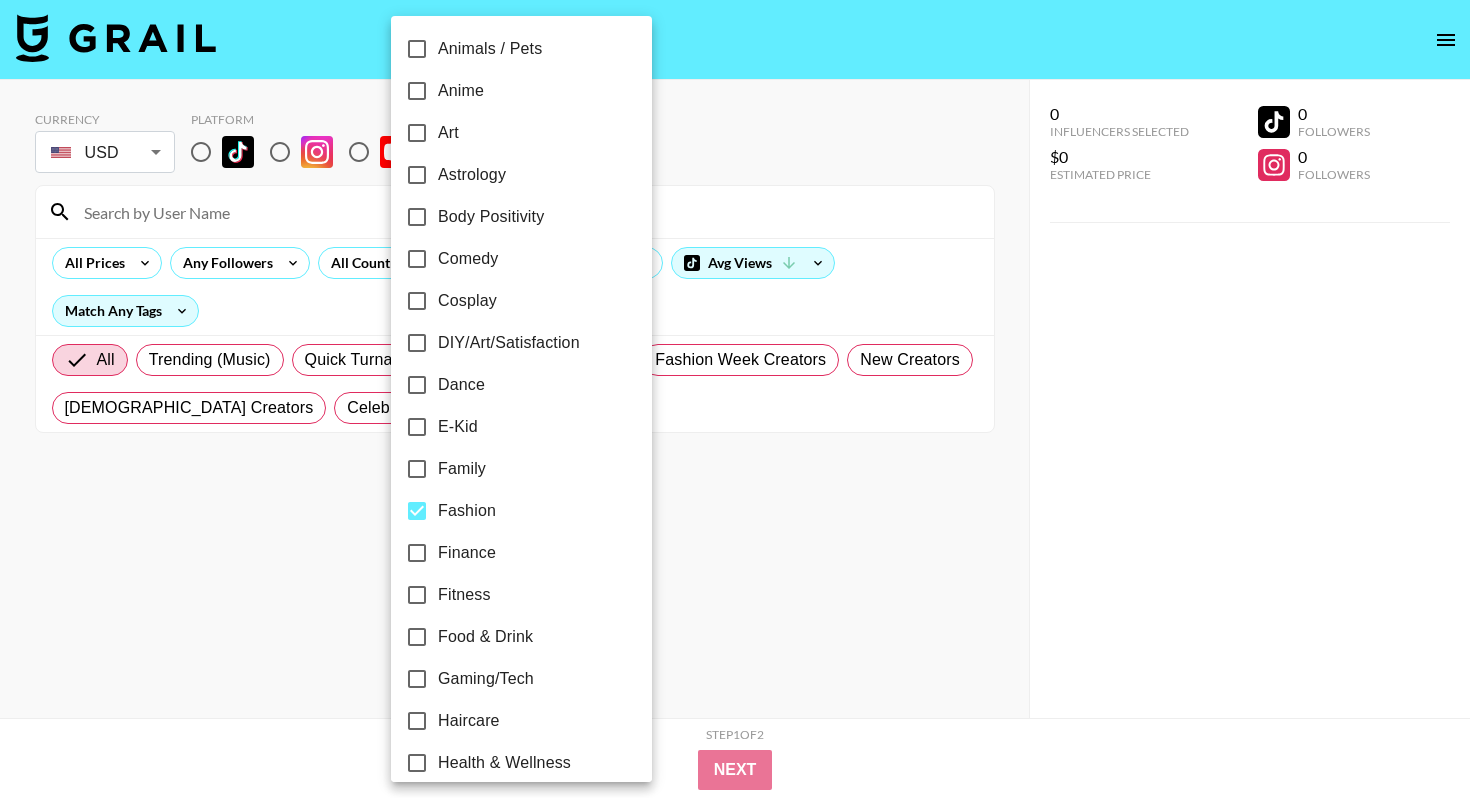 click at bounding box center [735, 399] 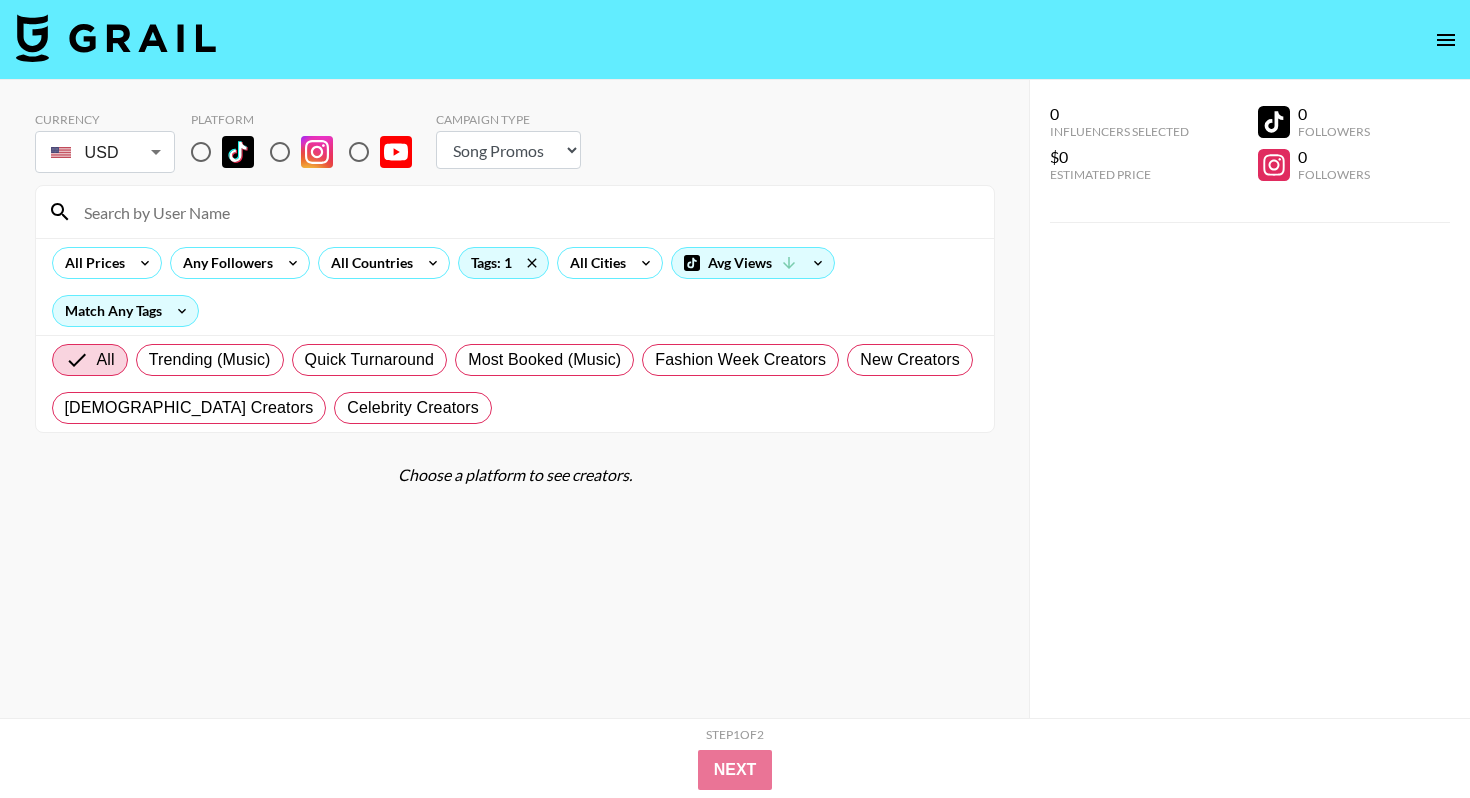 click at bounding box center [238, 152] 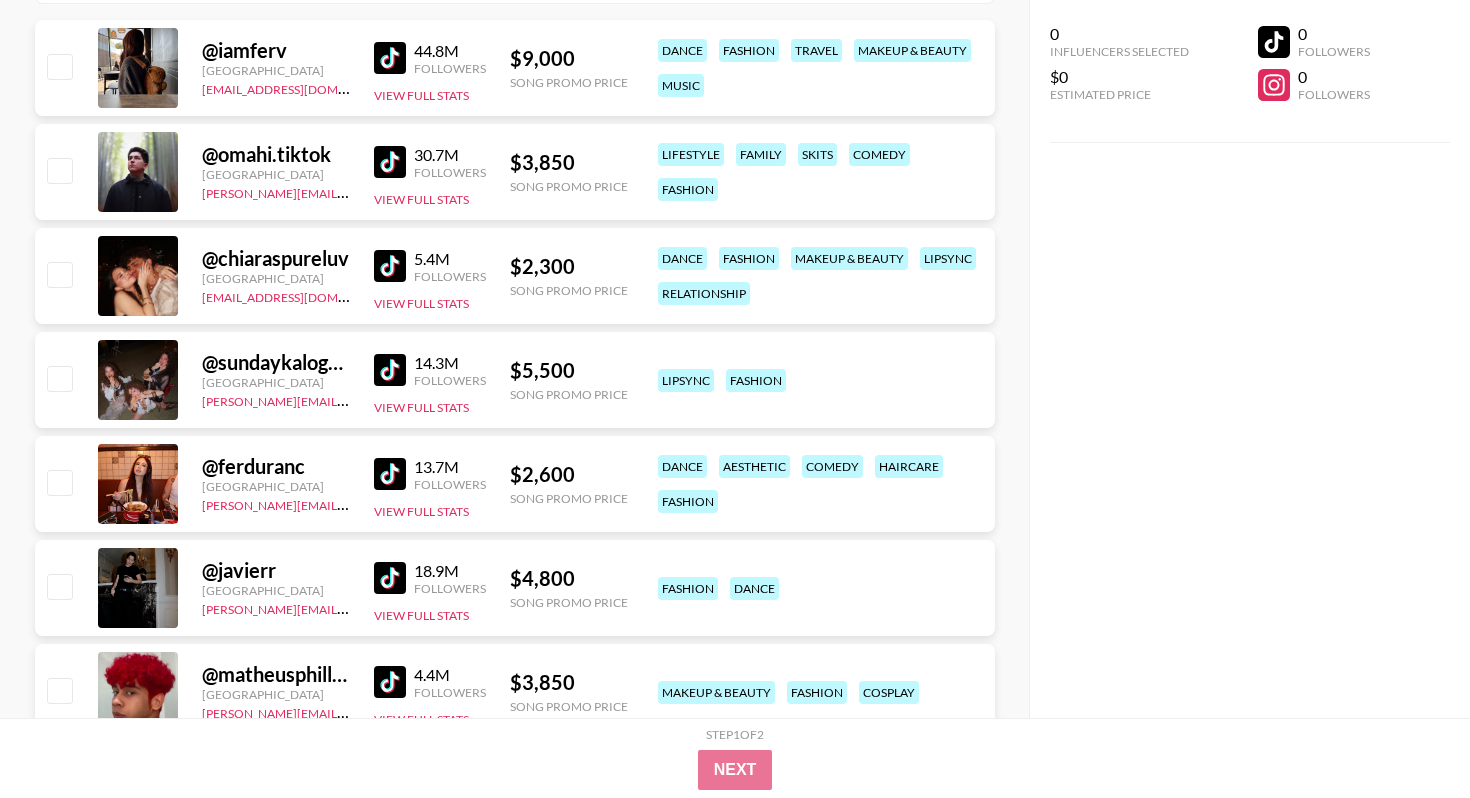 scroll, scrollTop: 0, scrollLeft: 0, axis: both 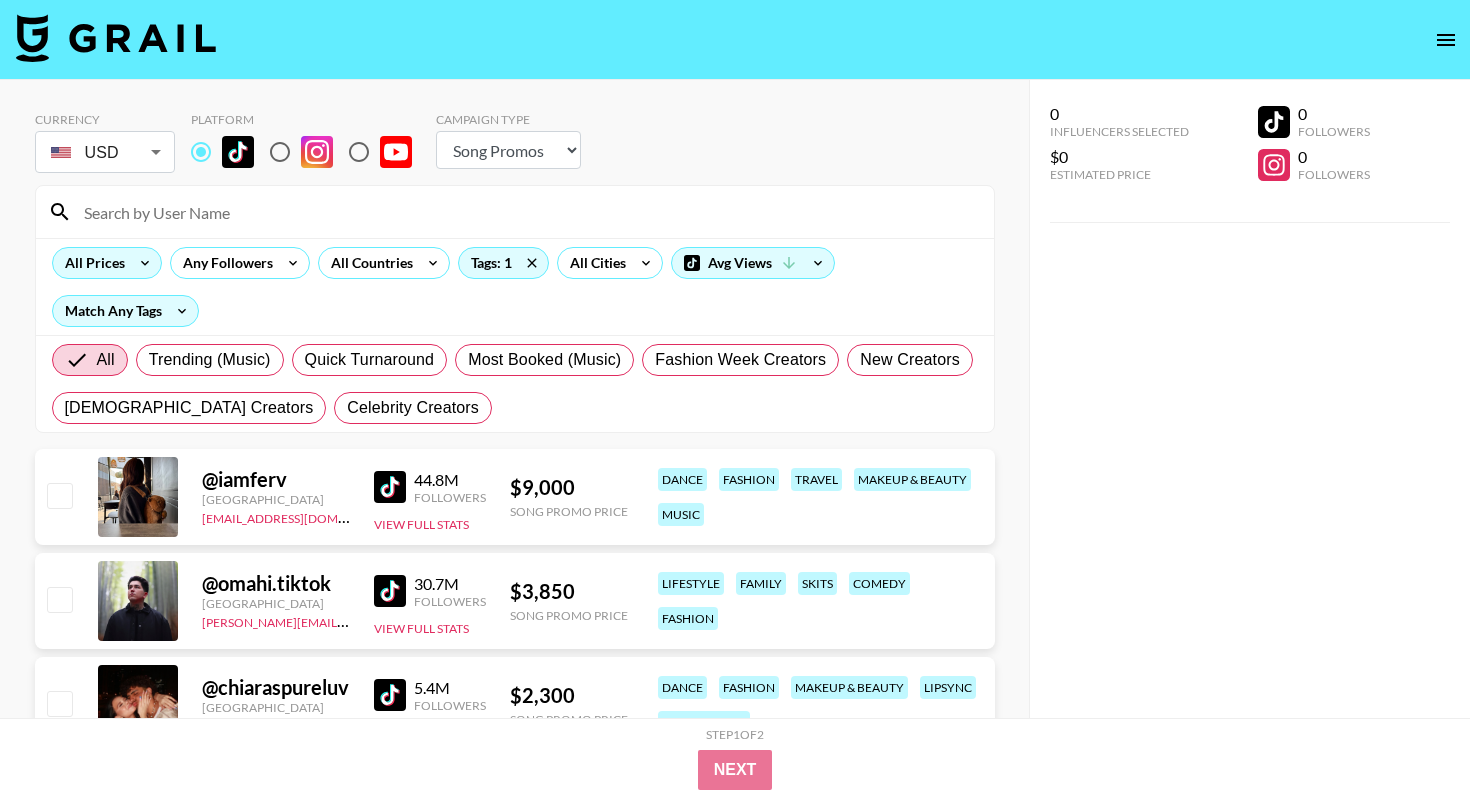 click 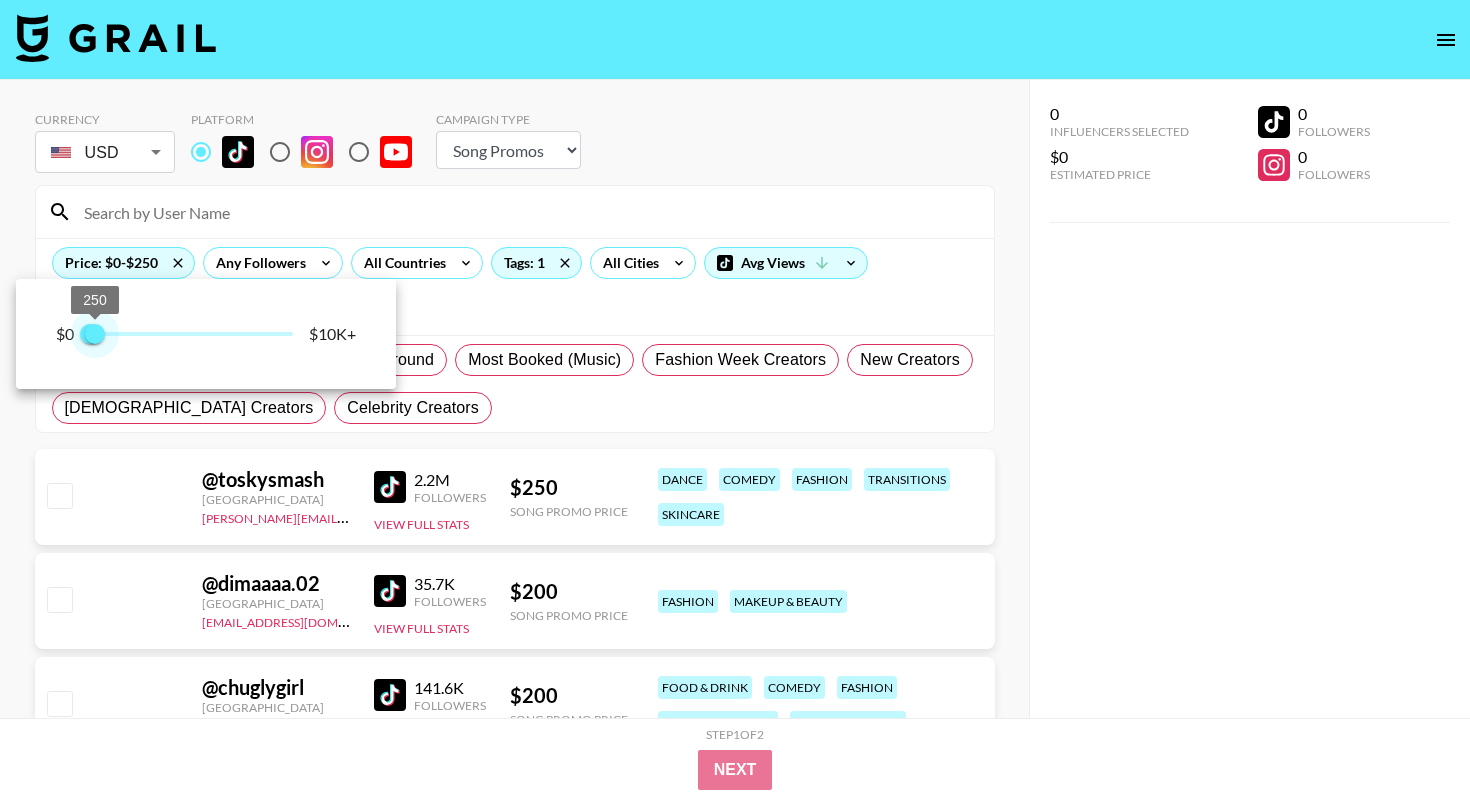 type on "500" 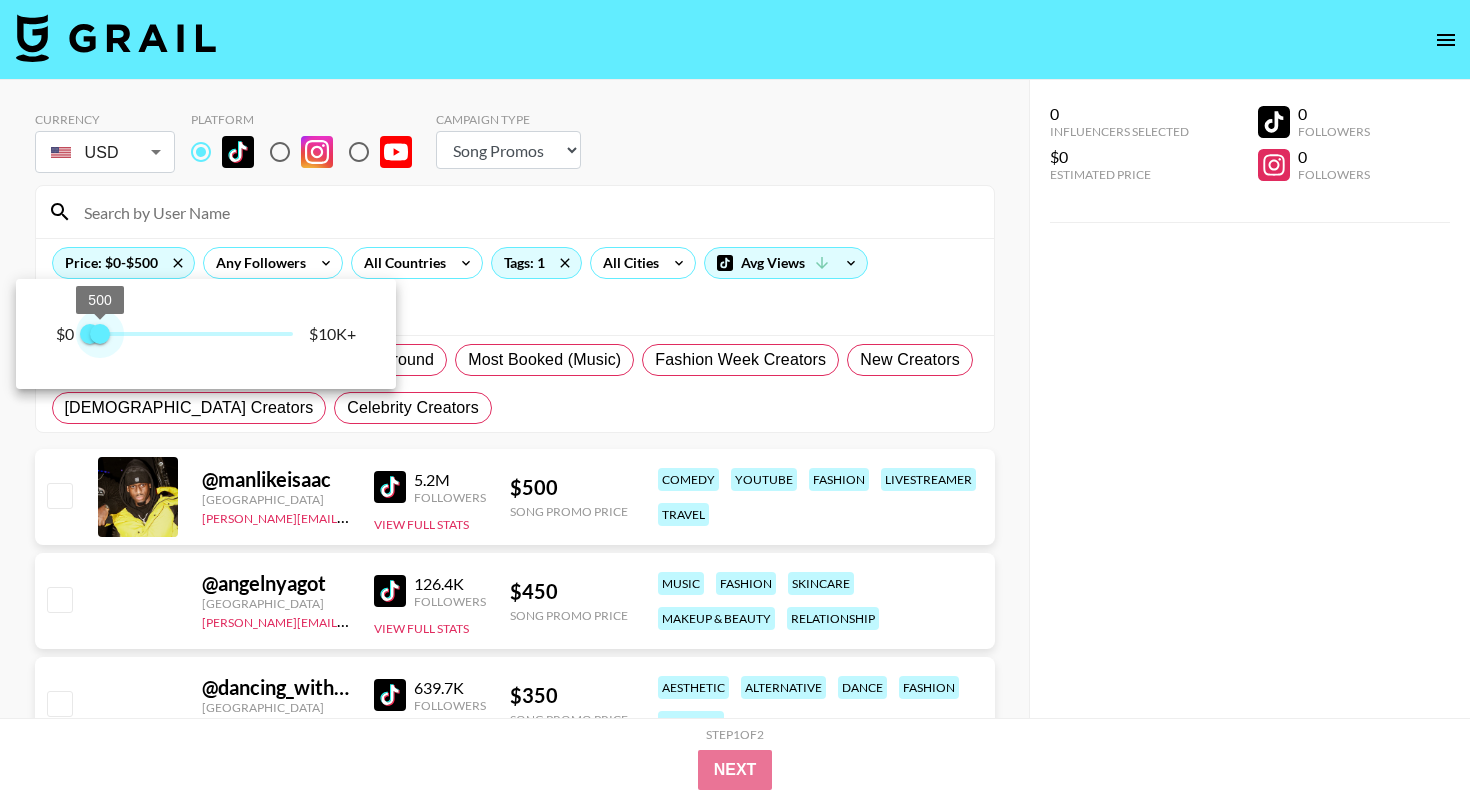 drag, startPoint x: 279, startPoint y: 337, endPoint x: 103, endPoint y: 349, distance: 176.40862 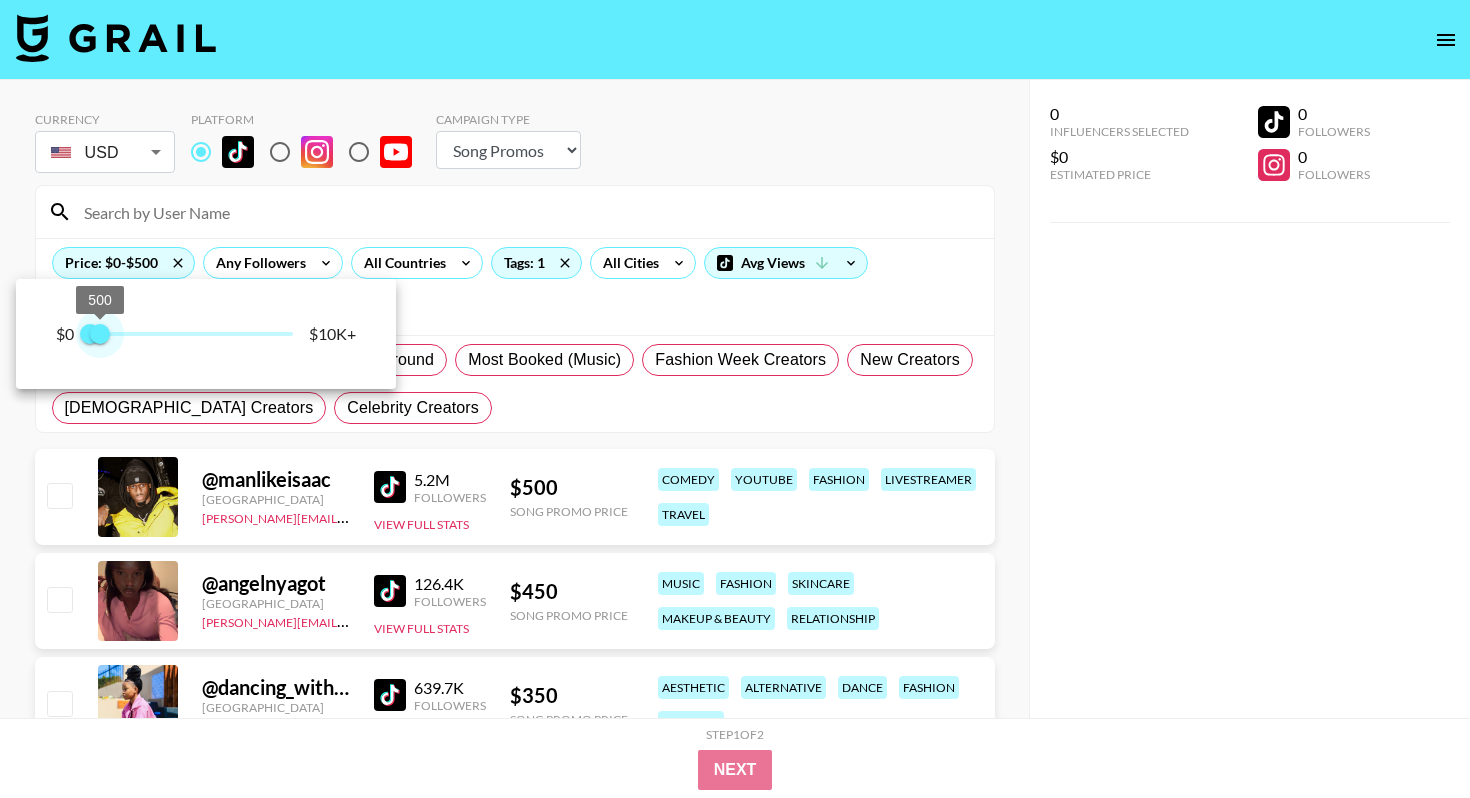 click on "500" at bounding box center (100, 334) 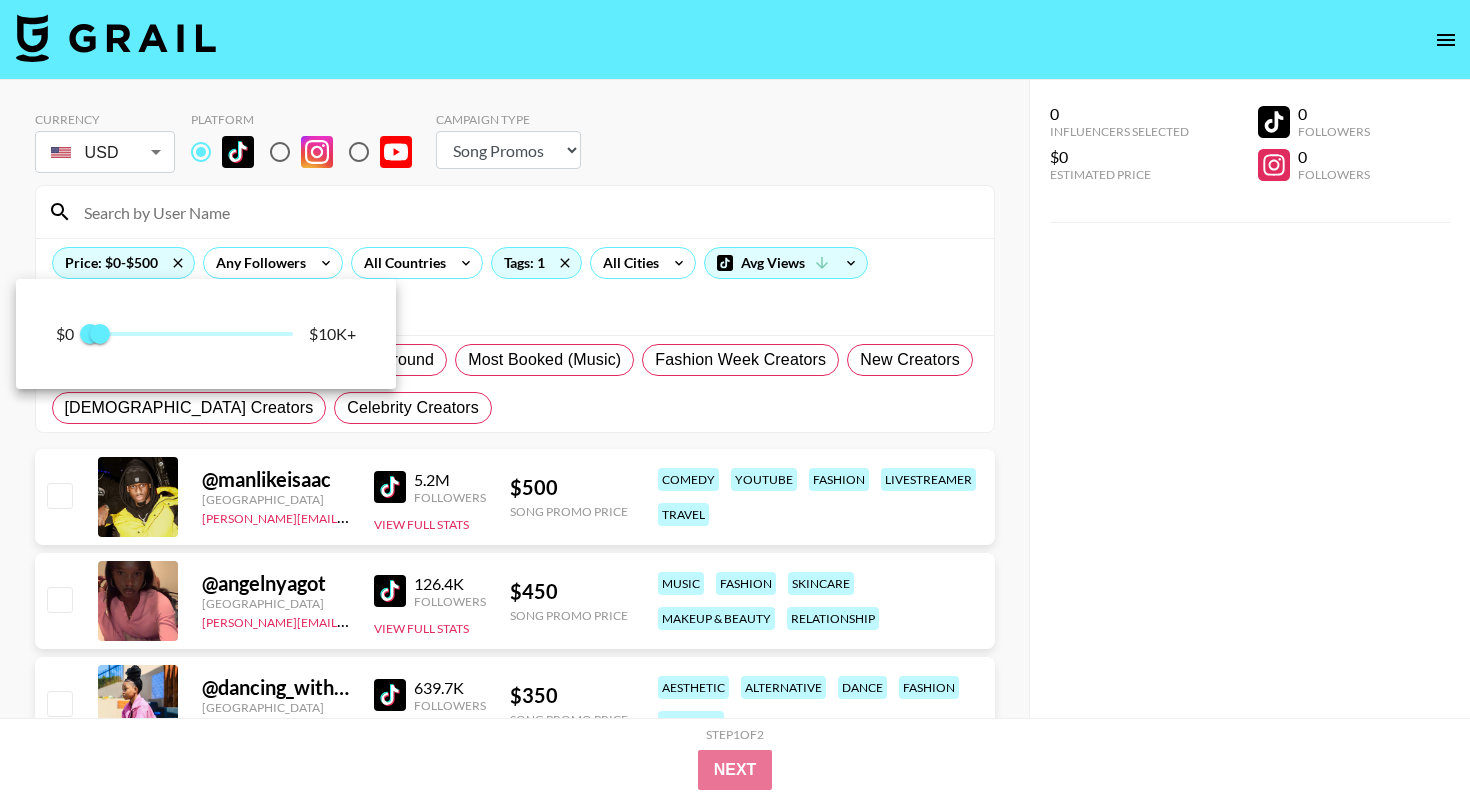 click at bounding box center (735, 399) 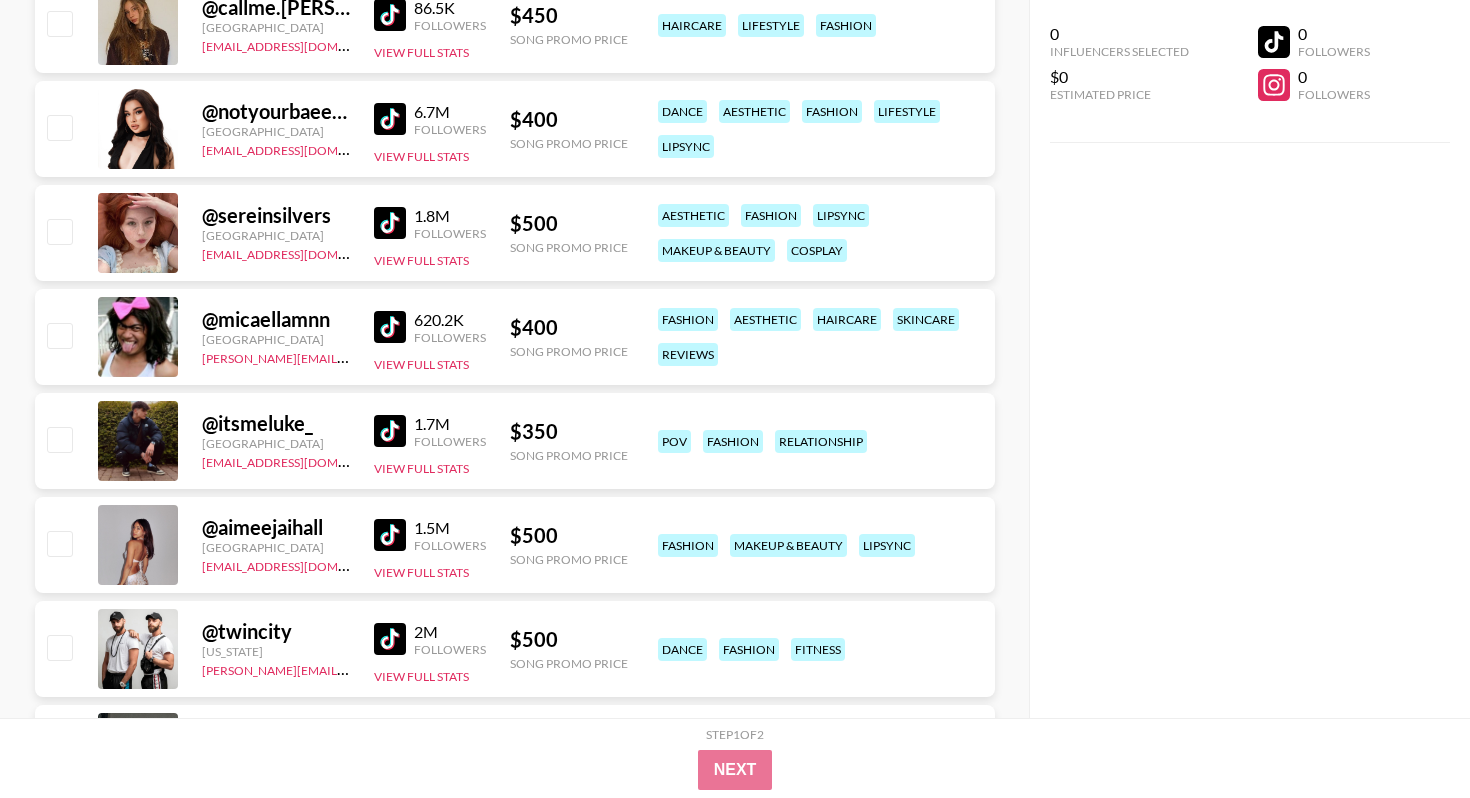 scroll, scrollTop: 1146, scrollLeft: 0, axis: vertical 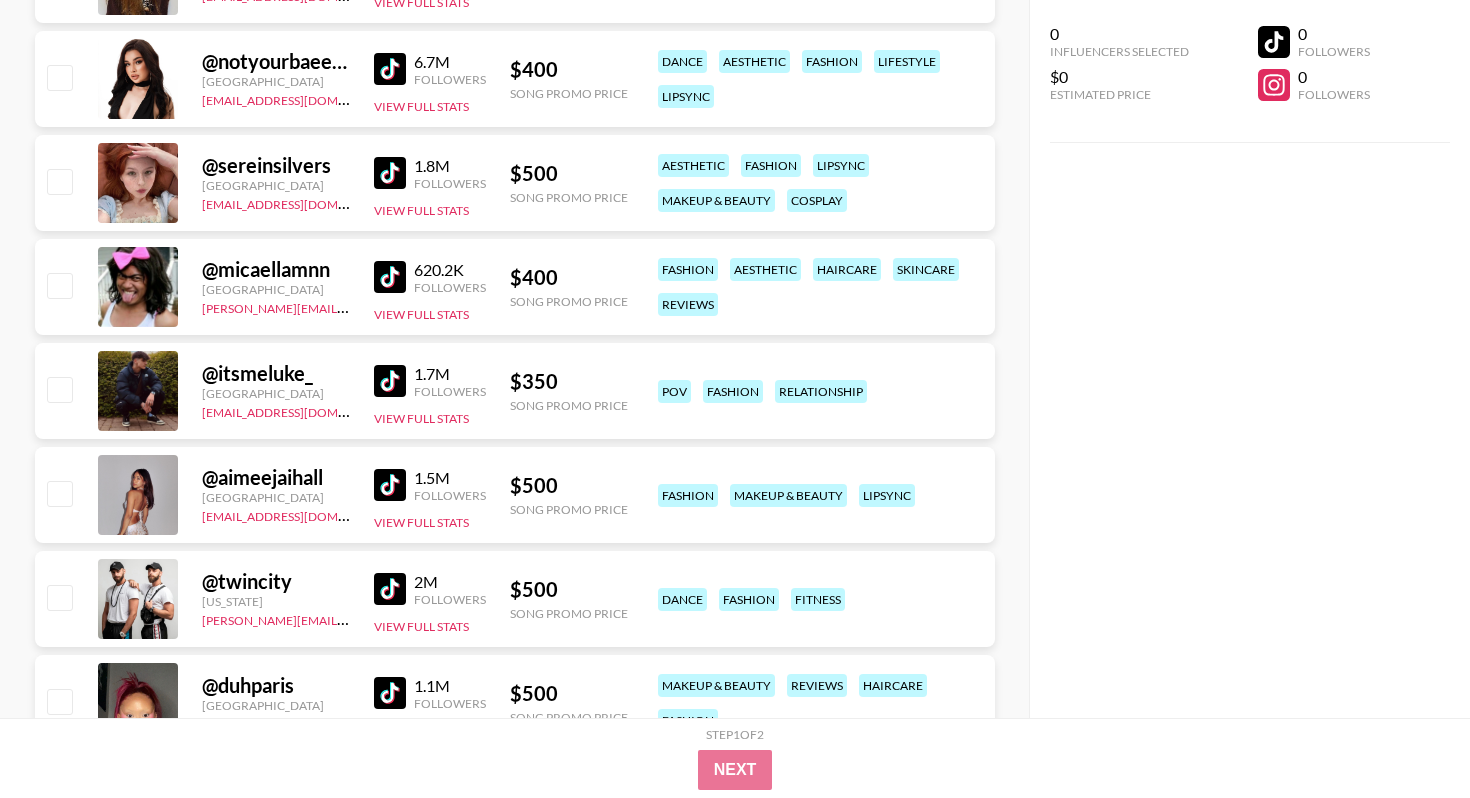 click at bounding box center (390, 173) 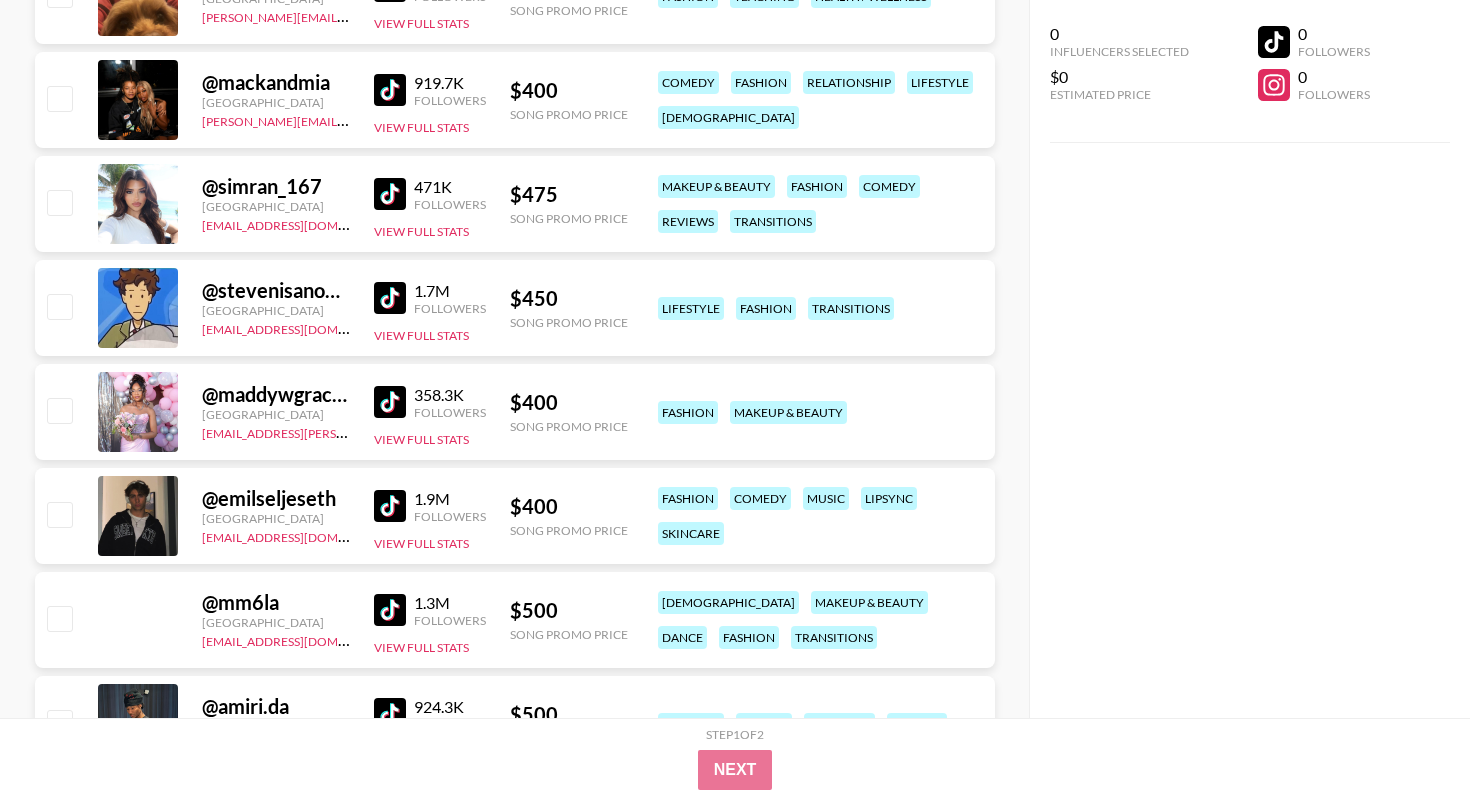 scroll, scrollTop: 4779, scrollLeft: 0, axis: vertical 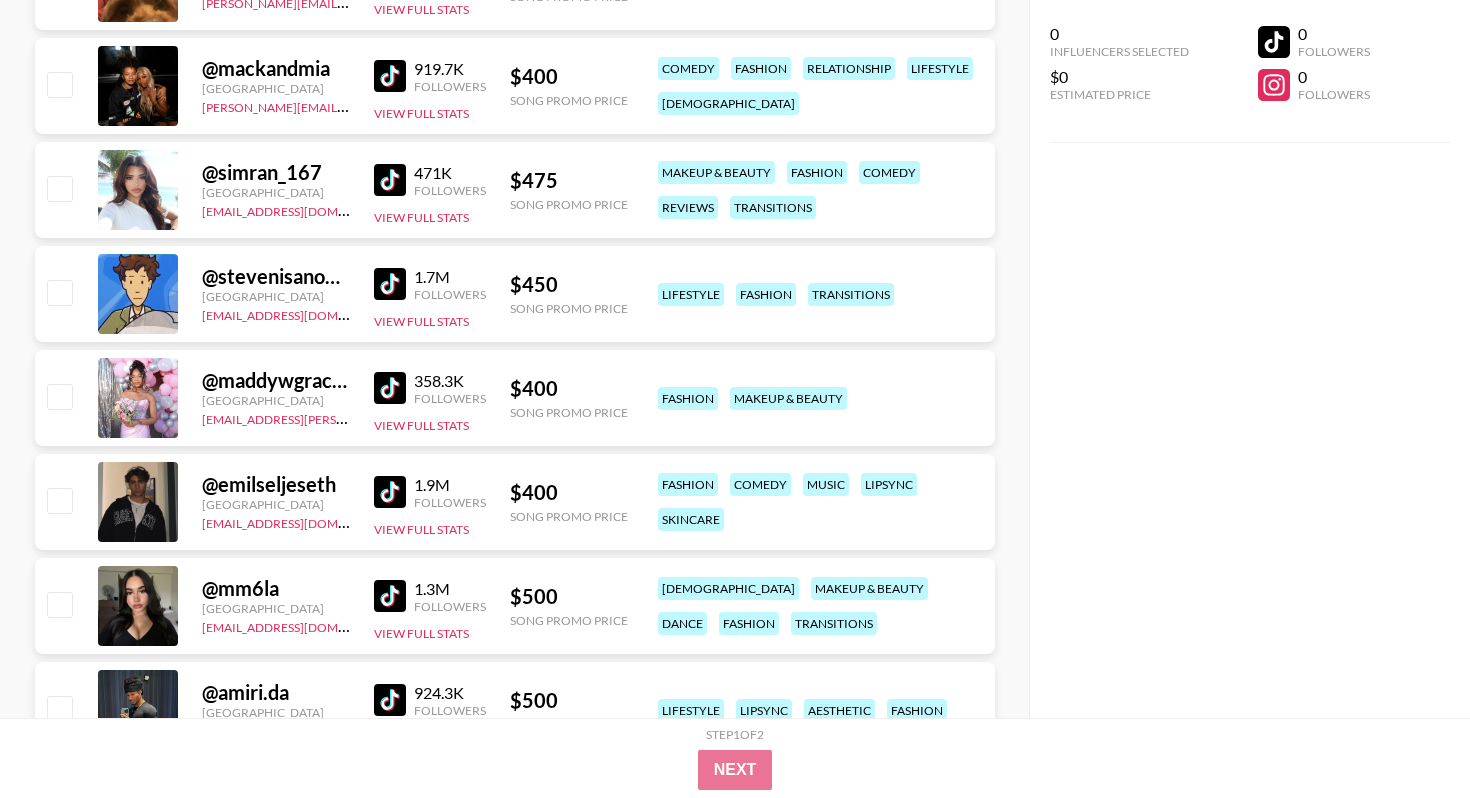 click at bounding box center (390, 388) 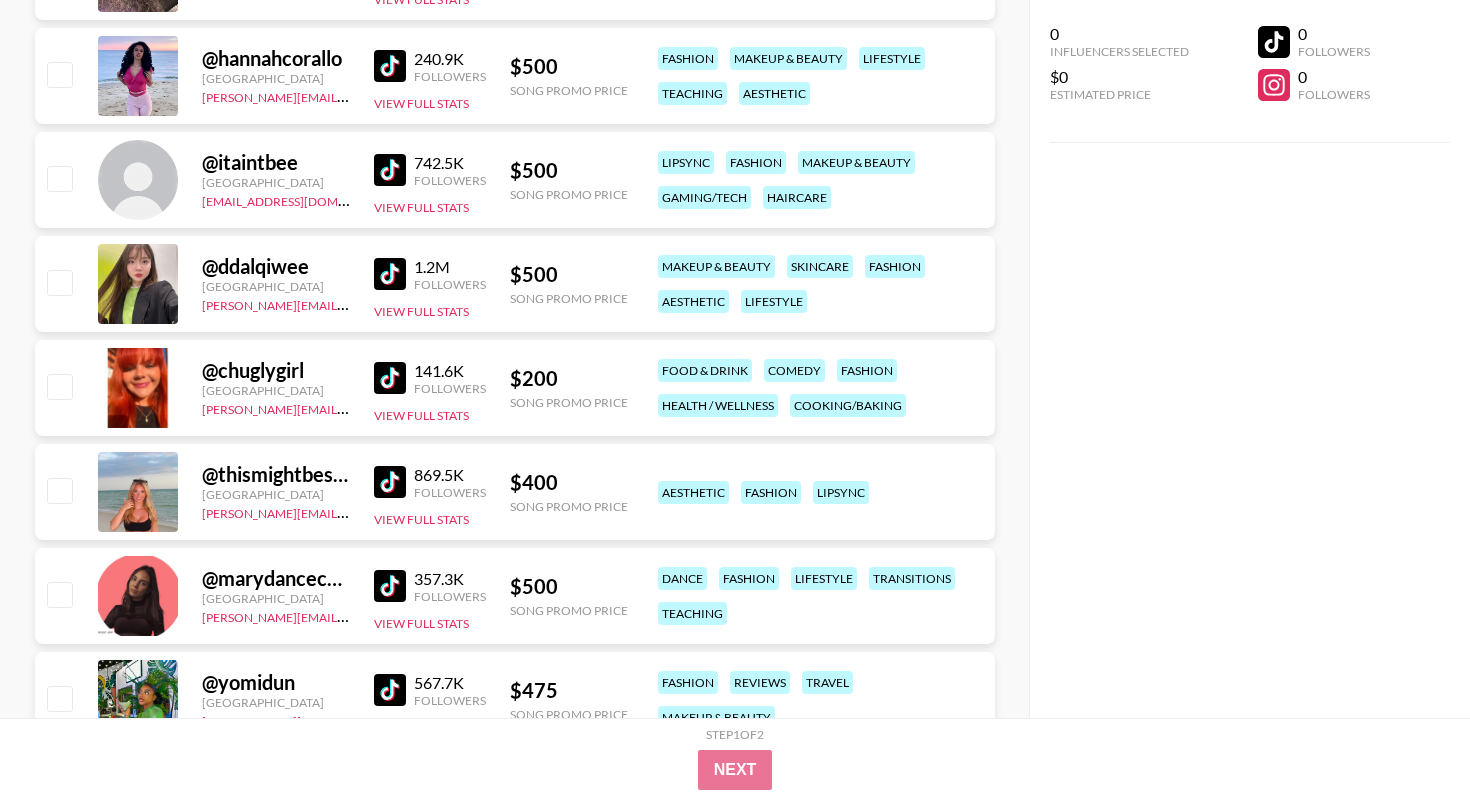 scroll, scrollTop: 5832, scrollLeft: 0, axis: vertical 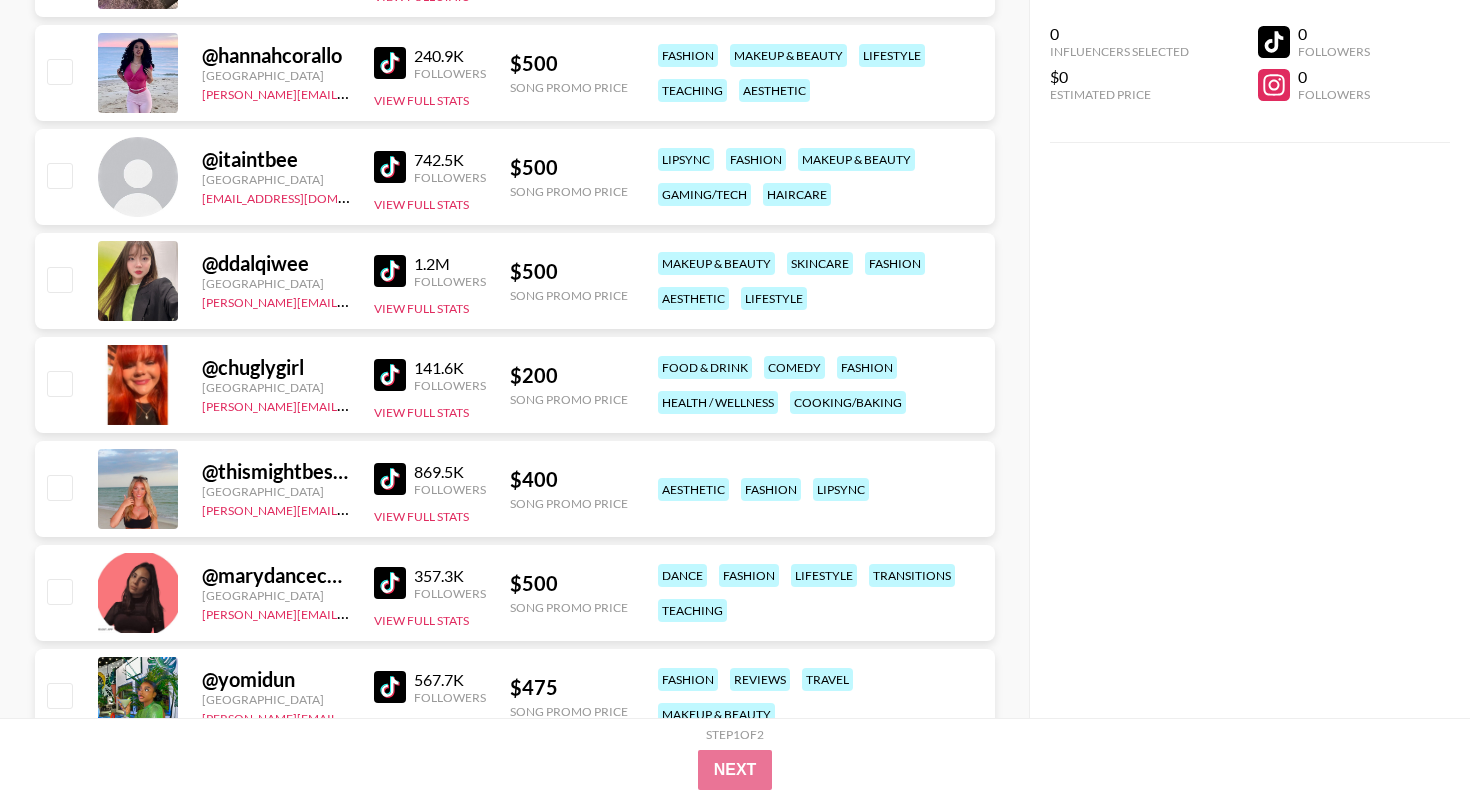 click at bounding box center (390, 479) 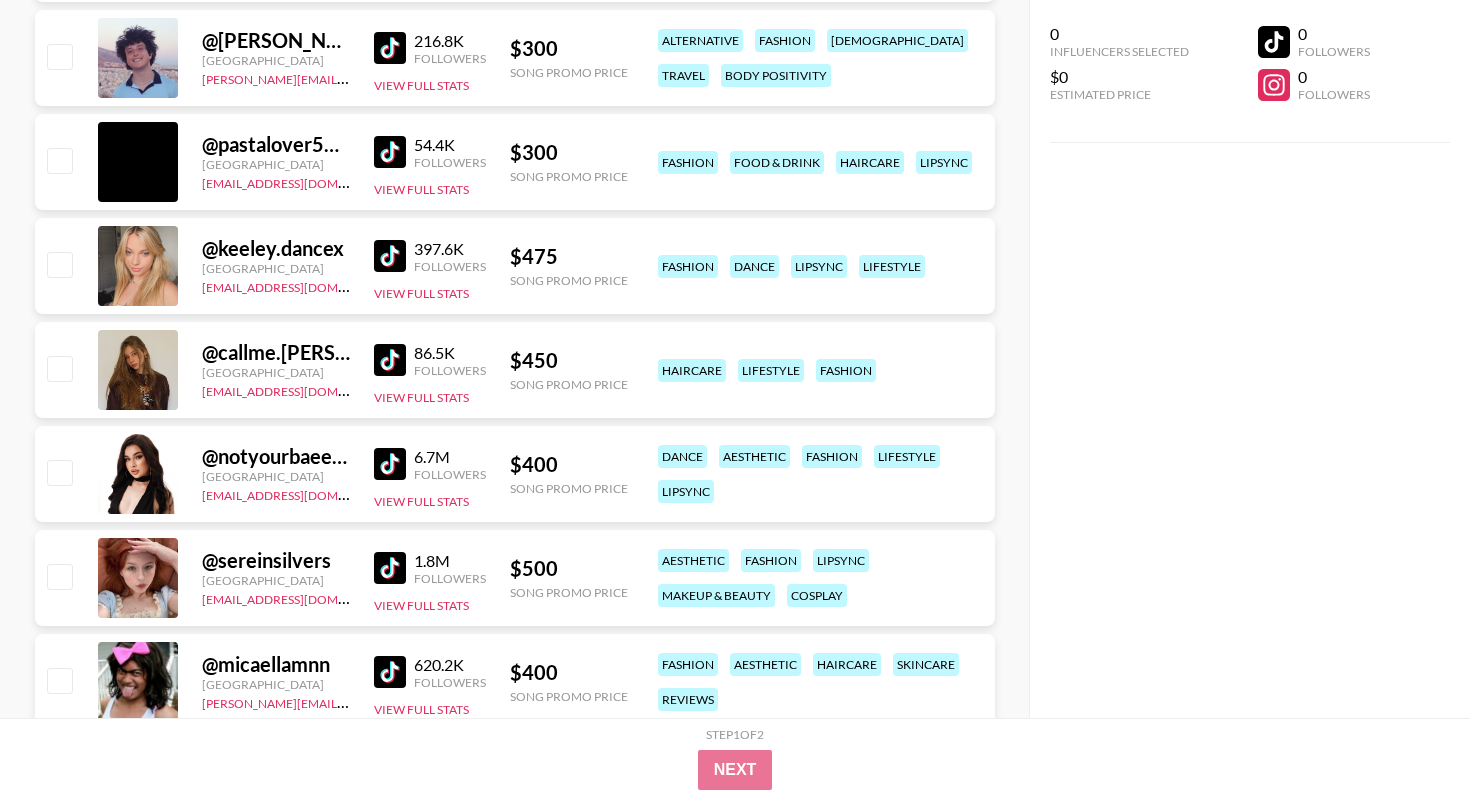 scroll, scrollTop: 0, scrollLeft: 0, axis: both 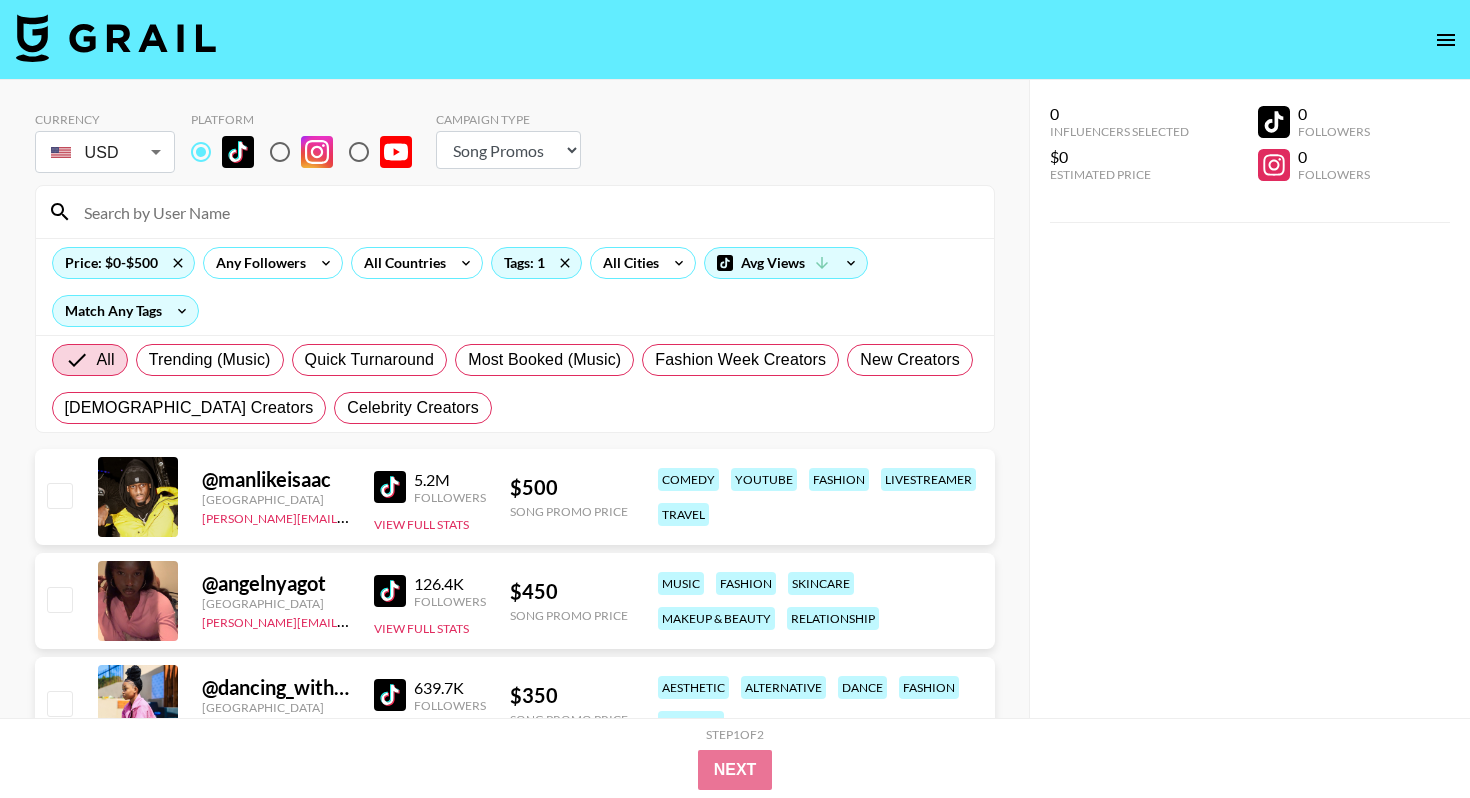 click at bounding box center [527, 212] 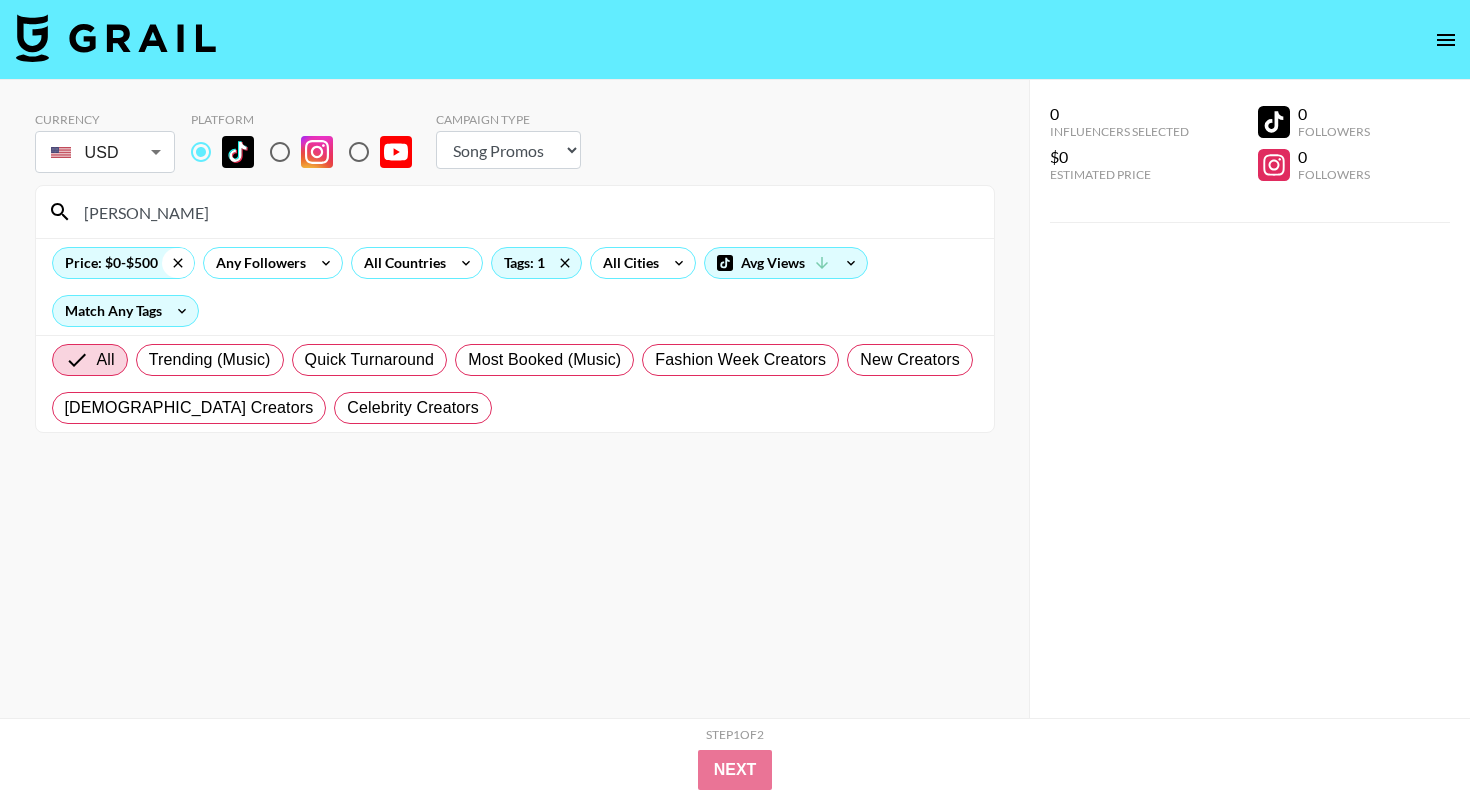 click 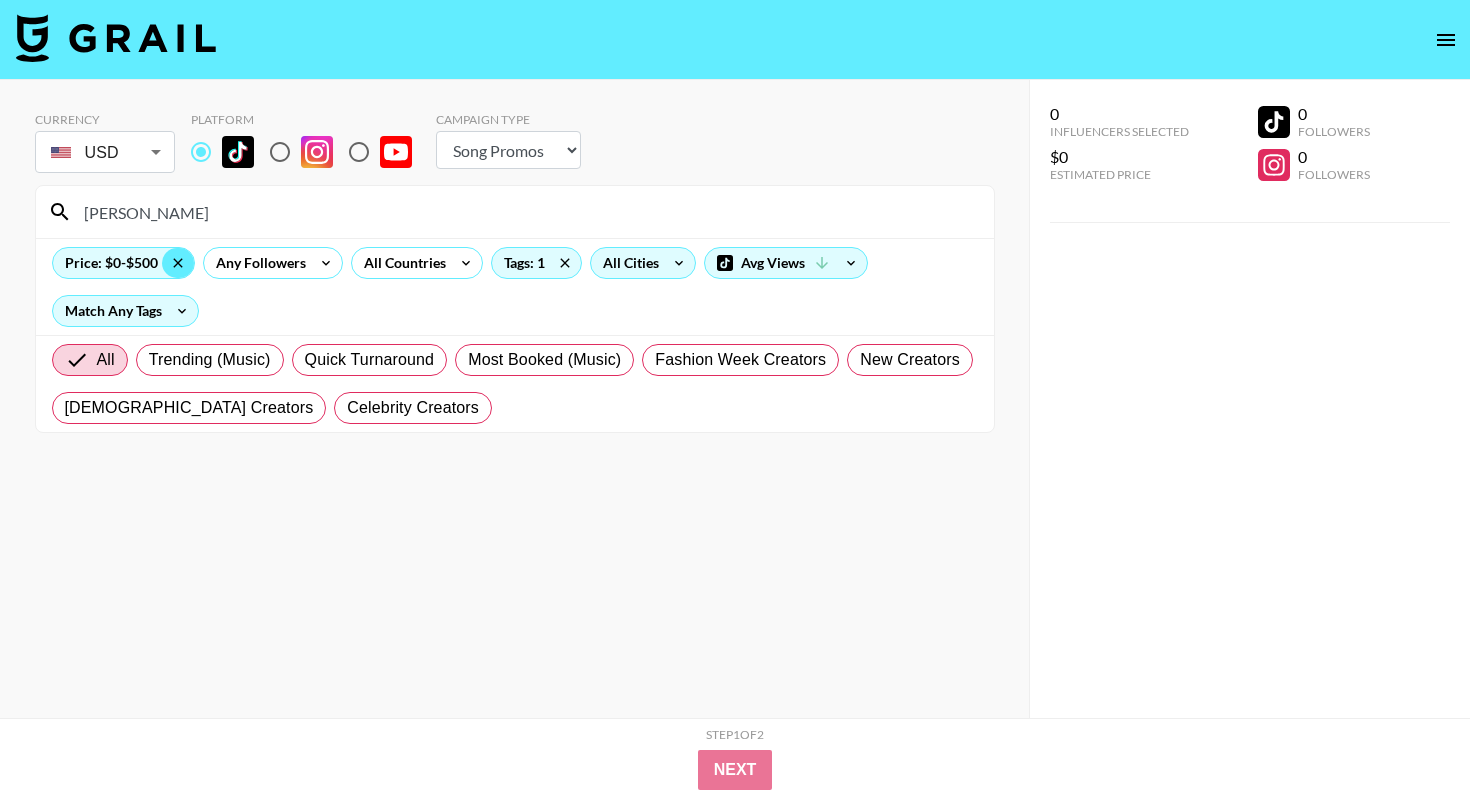 click on "All Cities" at bounding box center (627, 263) 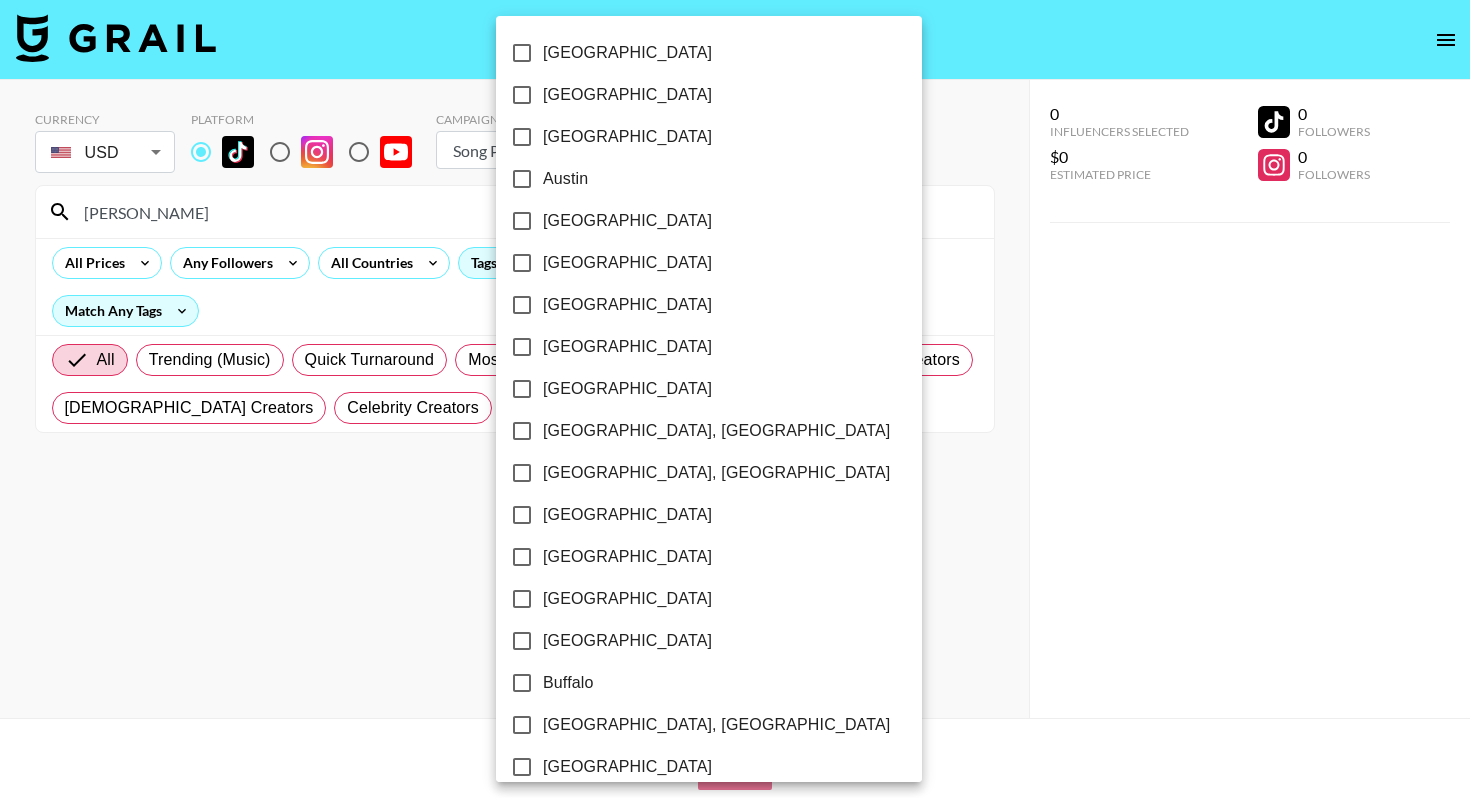 click at bounding box center [735, 399] 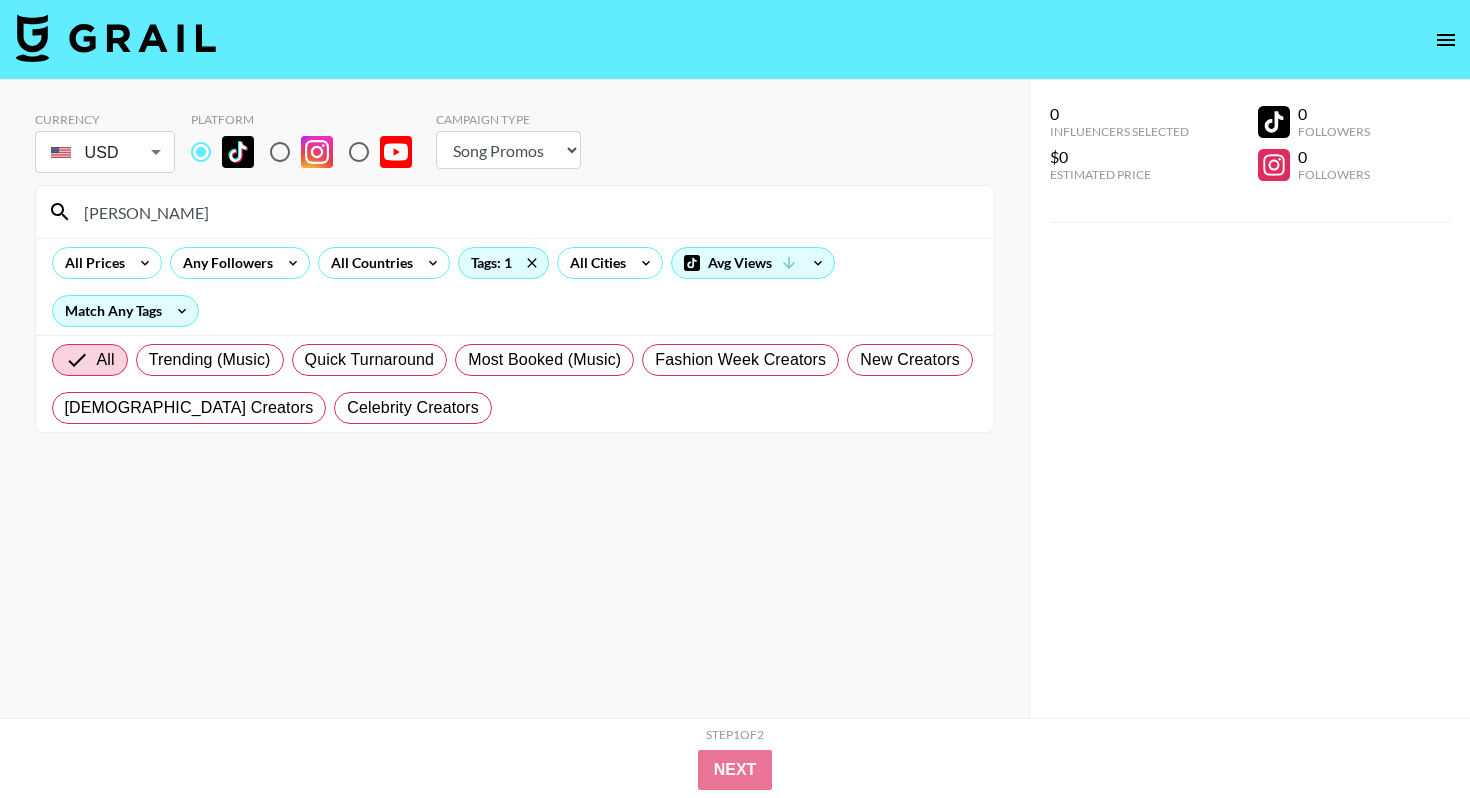 click 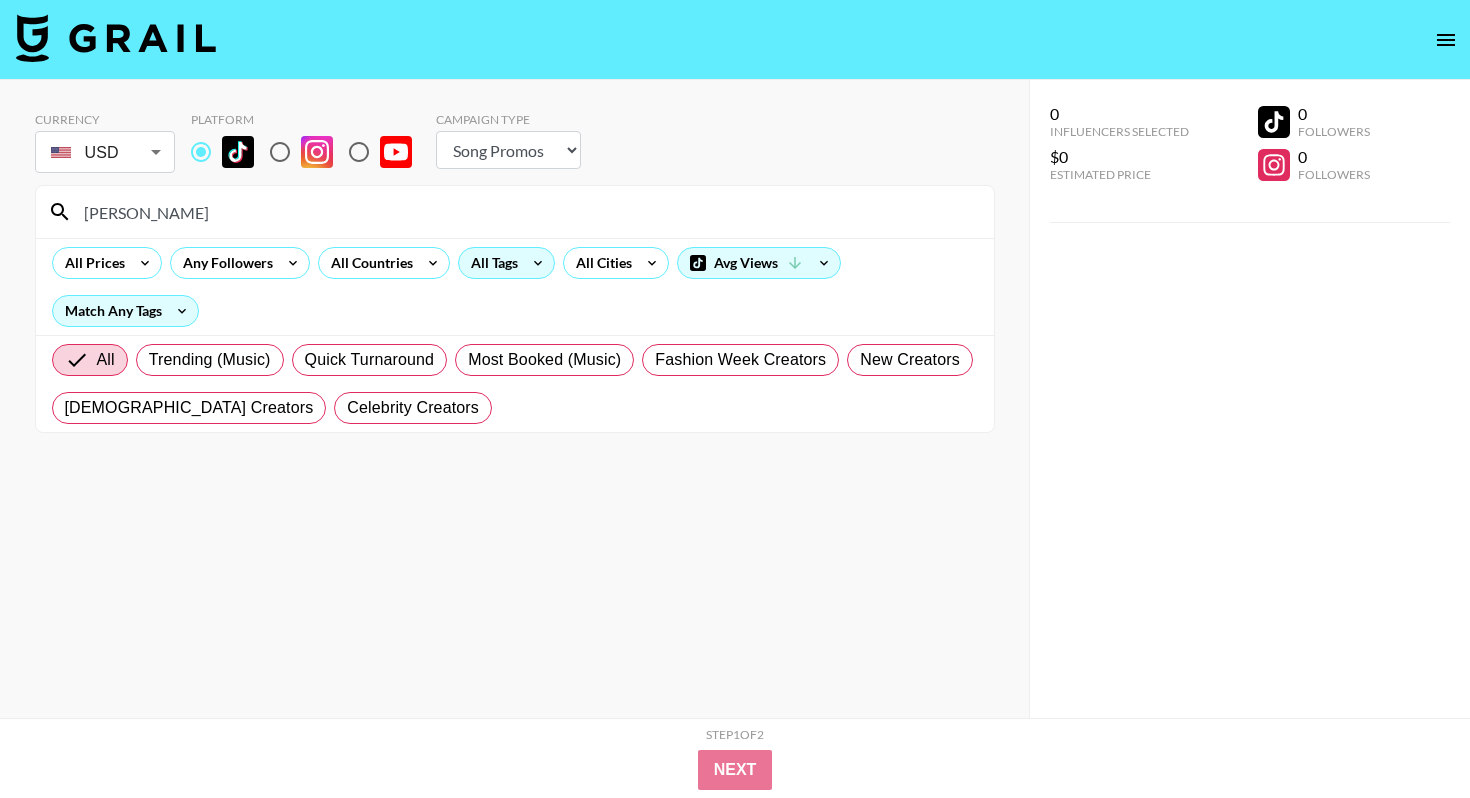 click 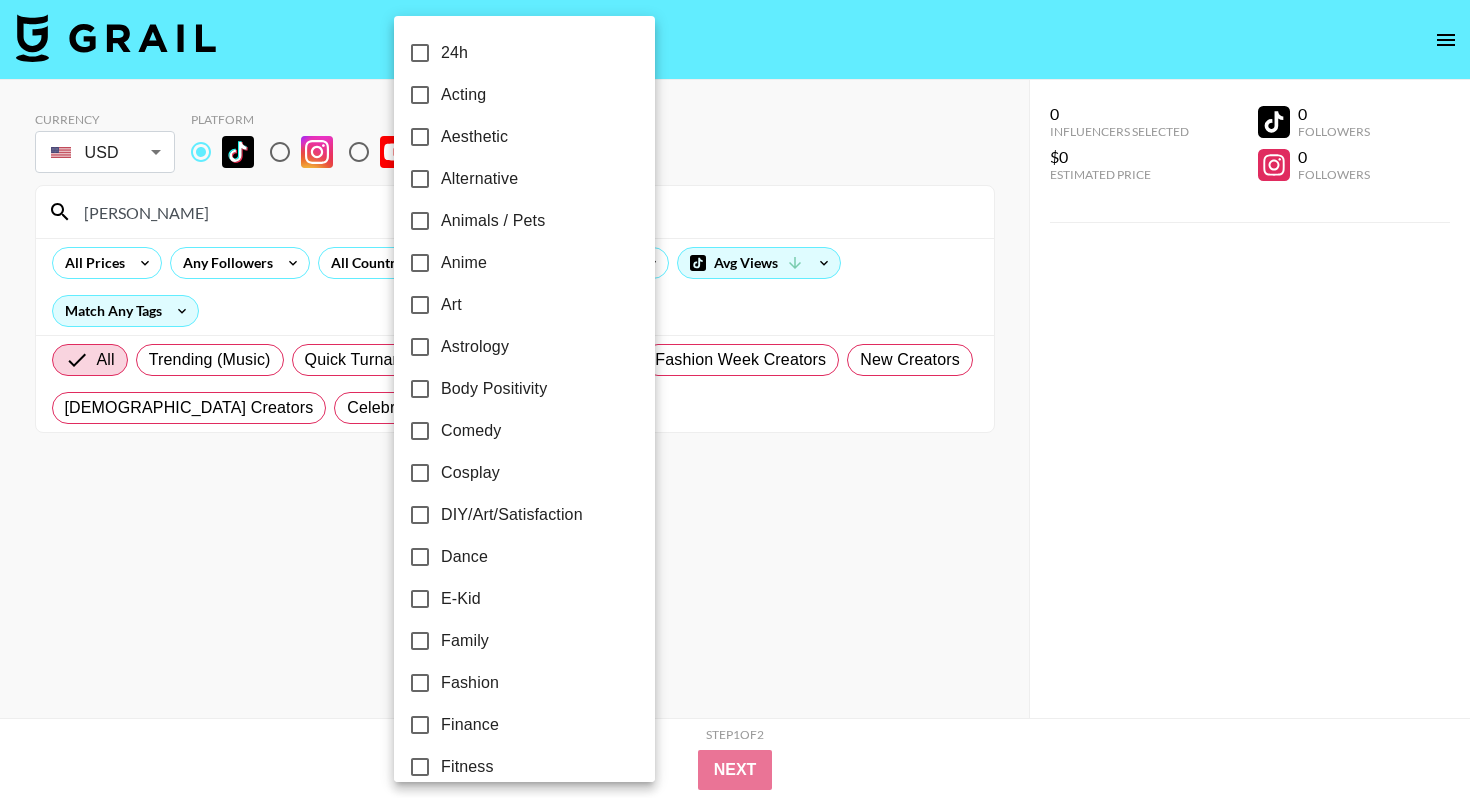 click at bounding box center (735, 399) 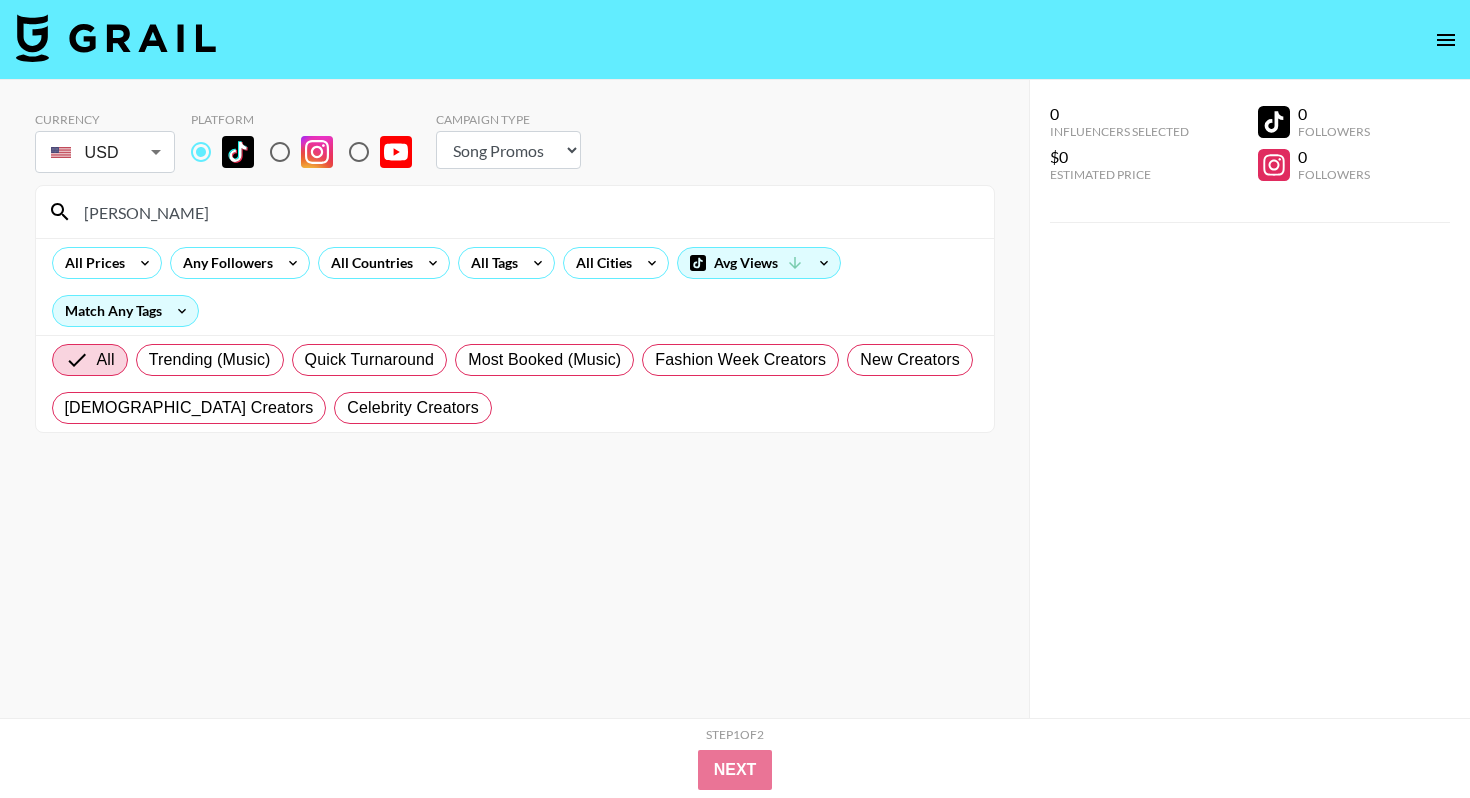 click on "[PERSON_NAME]" at bounding box center [527, 212] 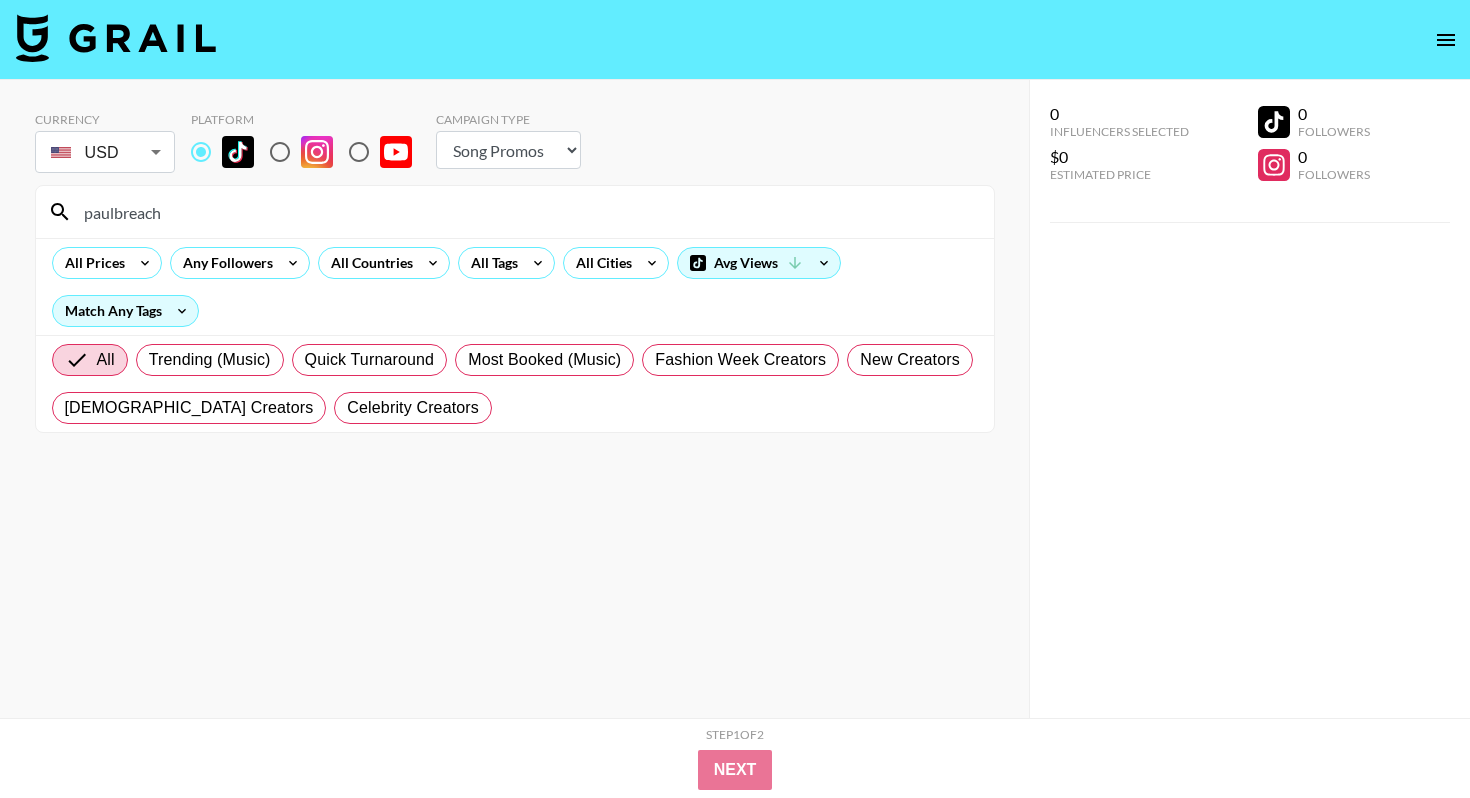 click on "paulbreach" at bounding box center (527, 212) 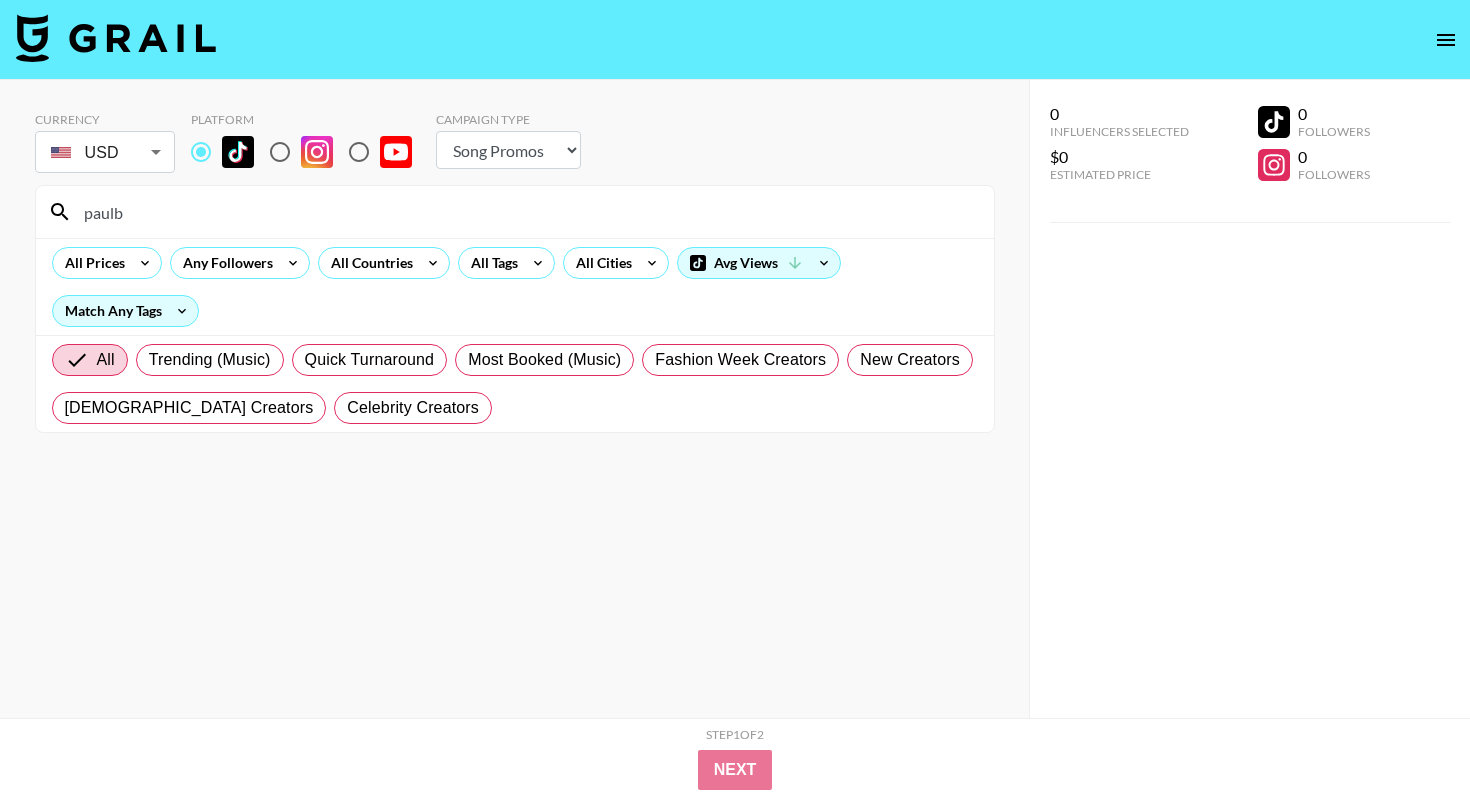 type on "[PERSON_NAME]" 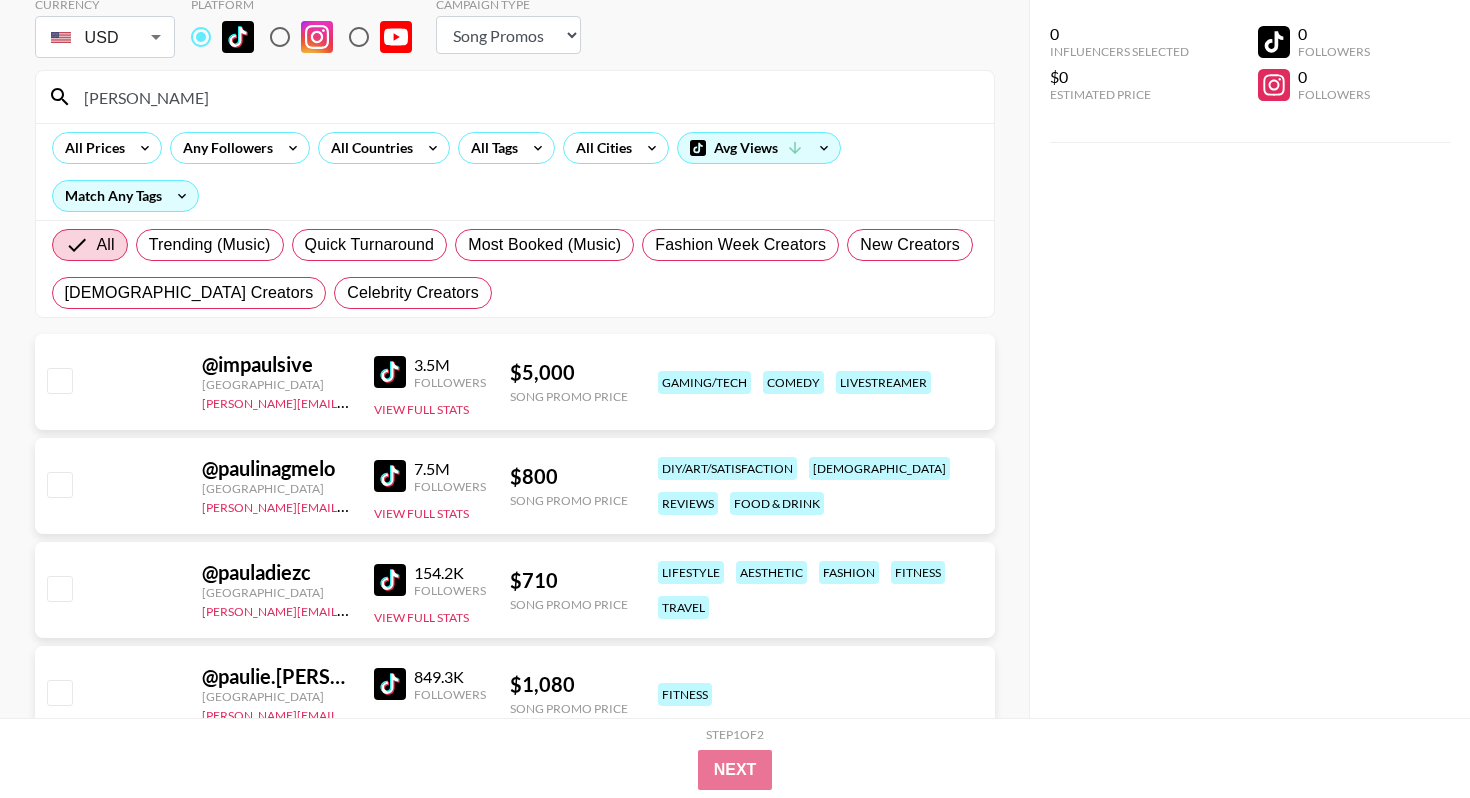 scroll, scrollTop: 0, scrollLeft: 0, axis: both 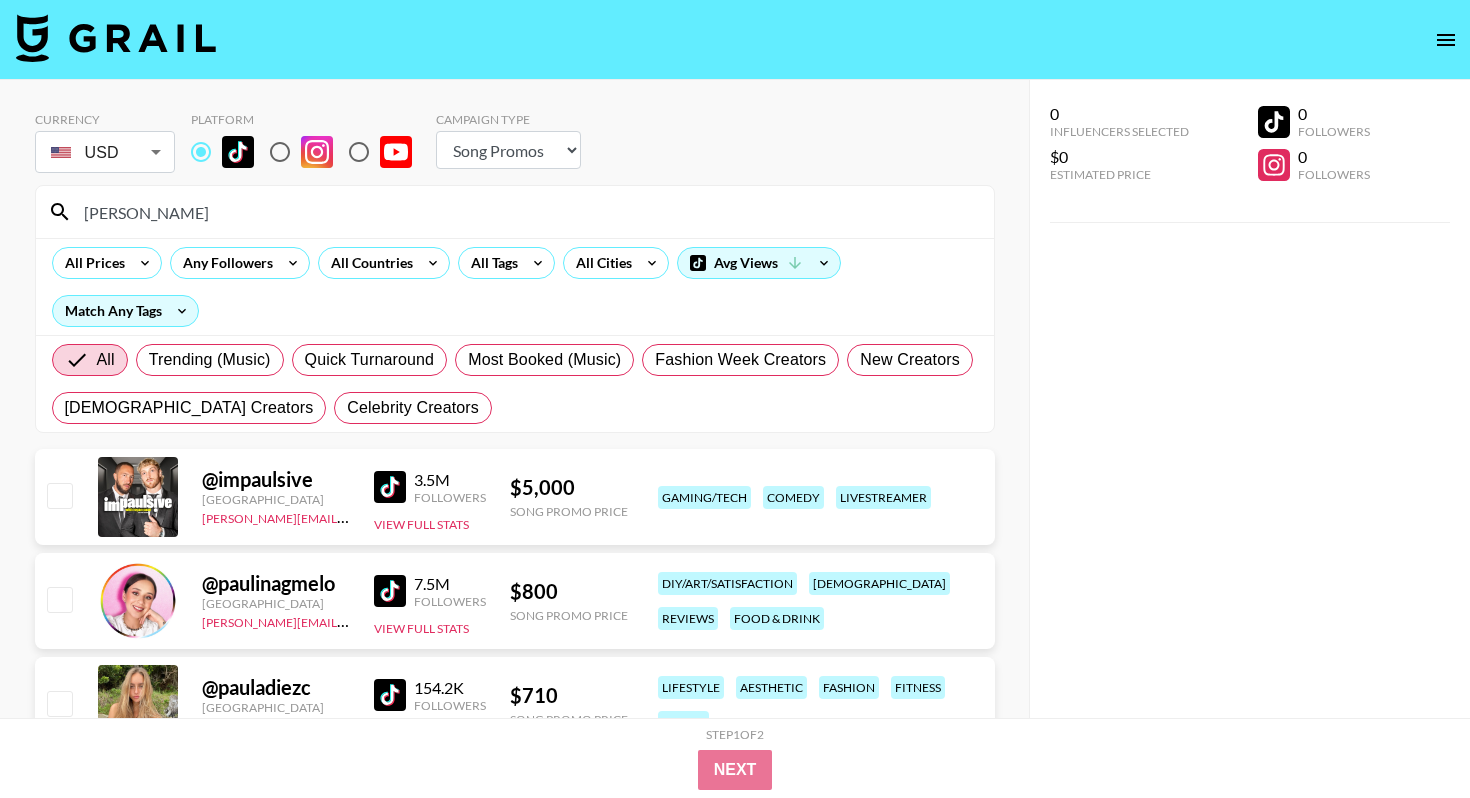 click on "[PERSON_NAME]" at bounding box center (527, 212) 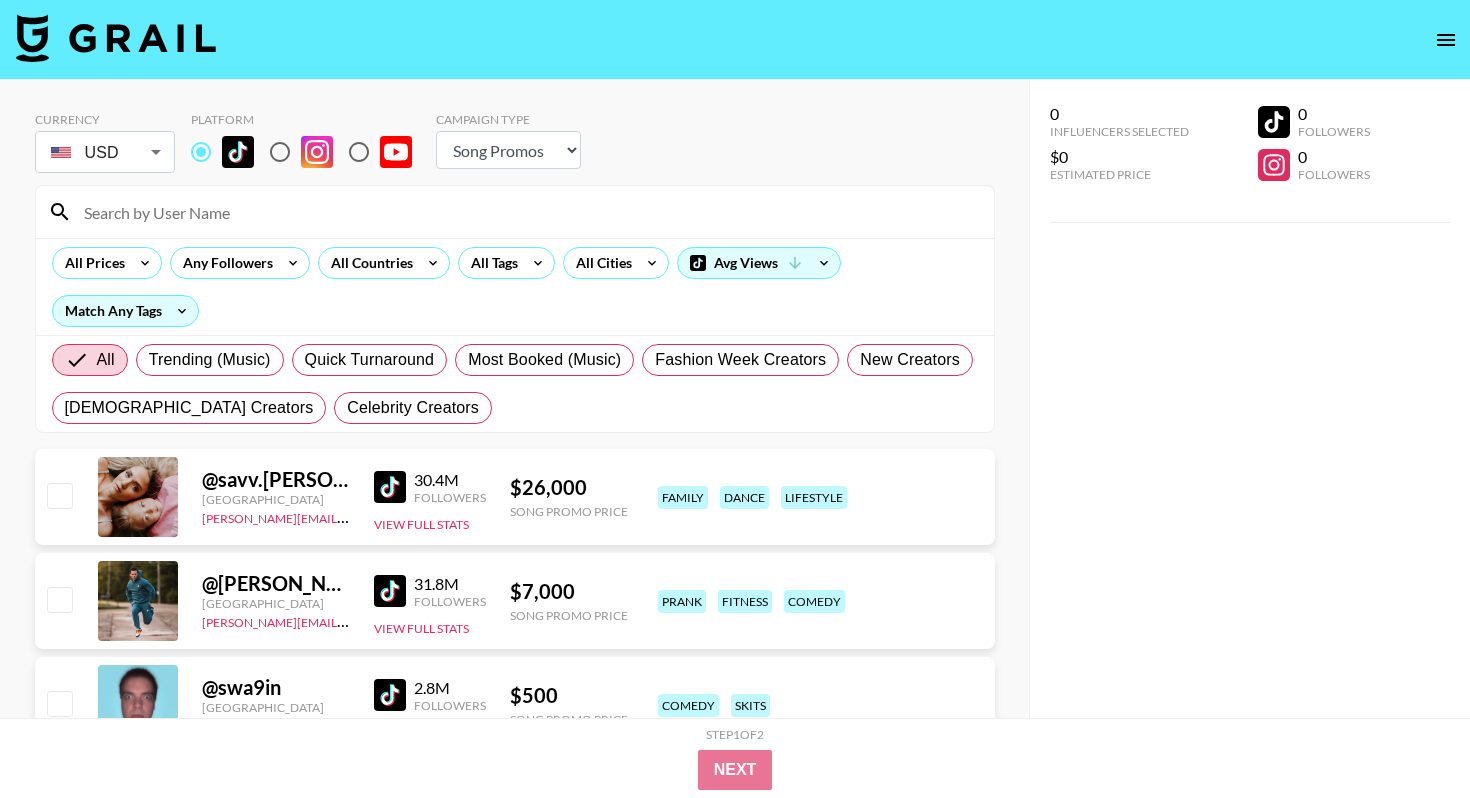 click at bounding box center (527, 212) 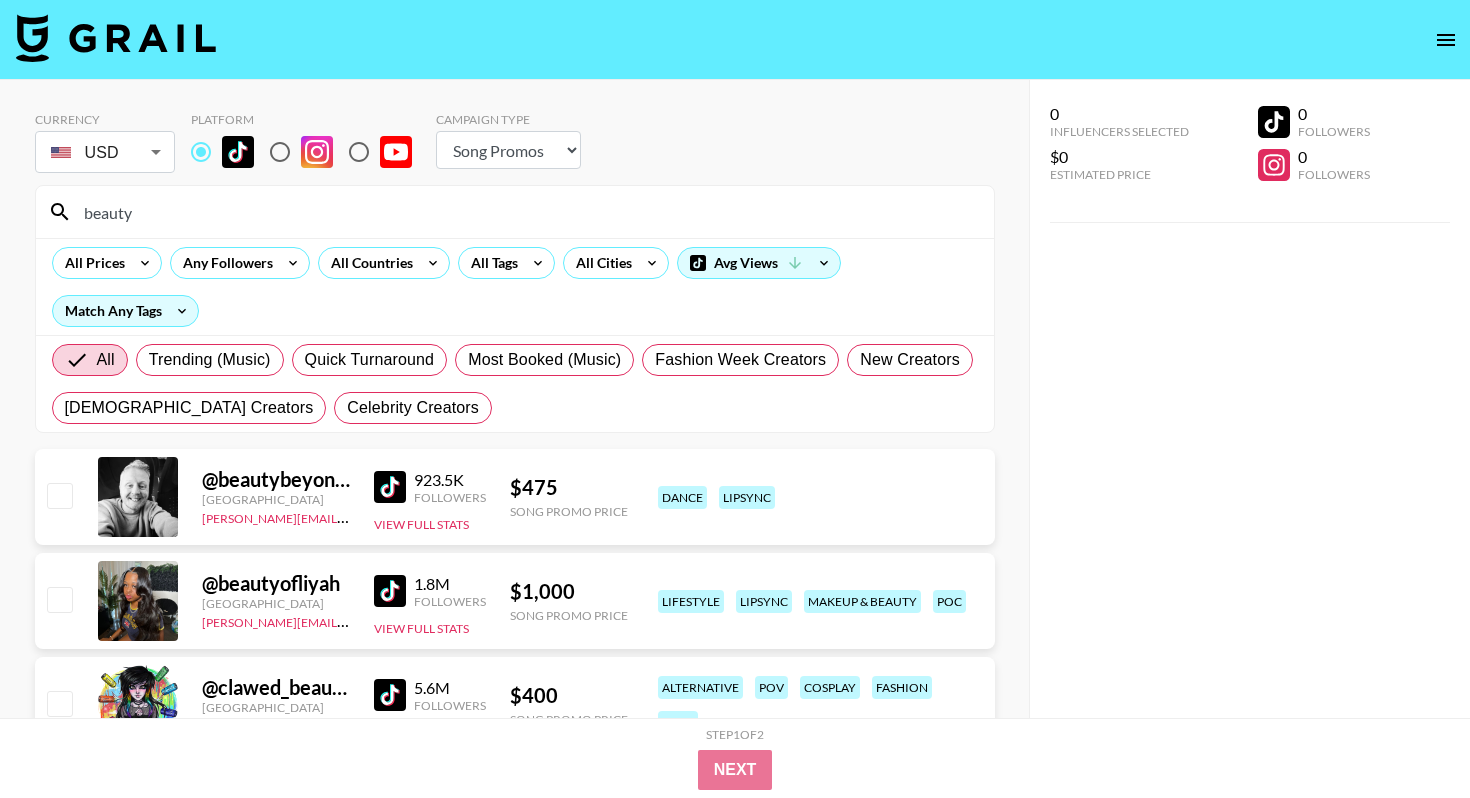 type on "beauty" 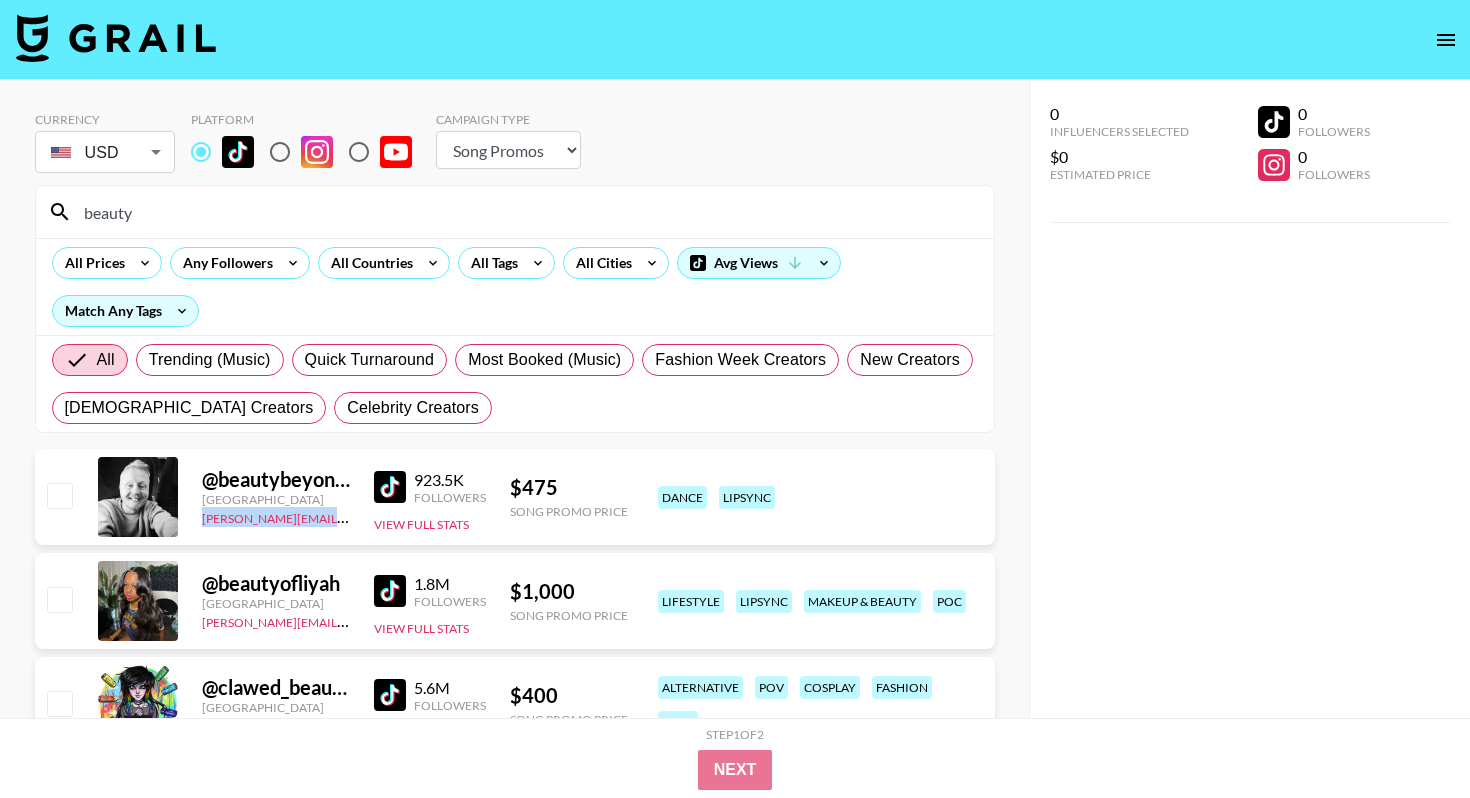 drag, startPoint x: 342, startPoint y: 528, endPoint x: 200, endPoint y: 522, distance: 142.12671 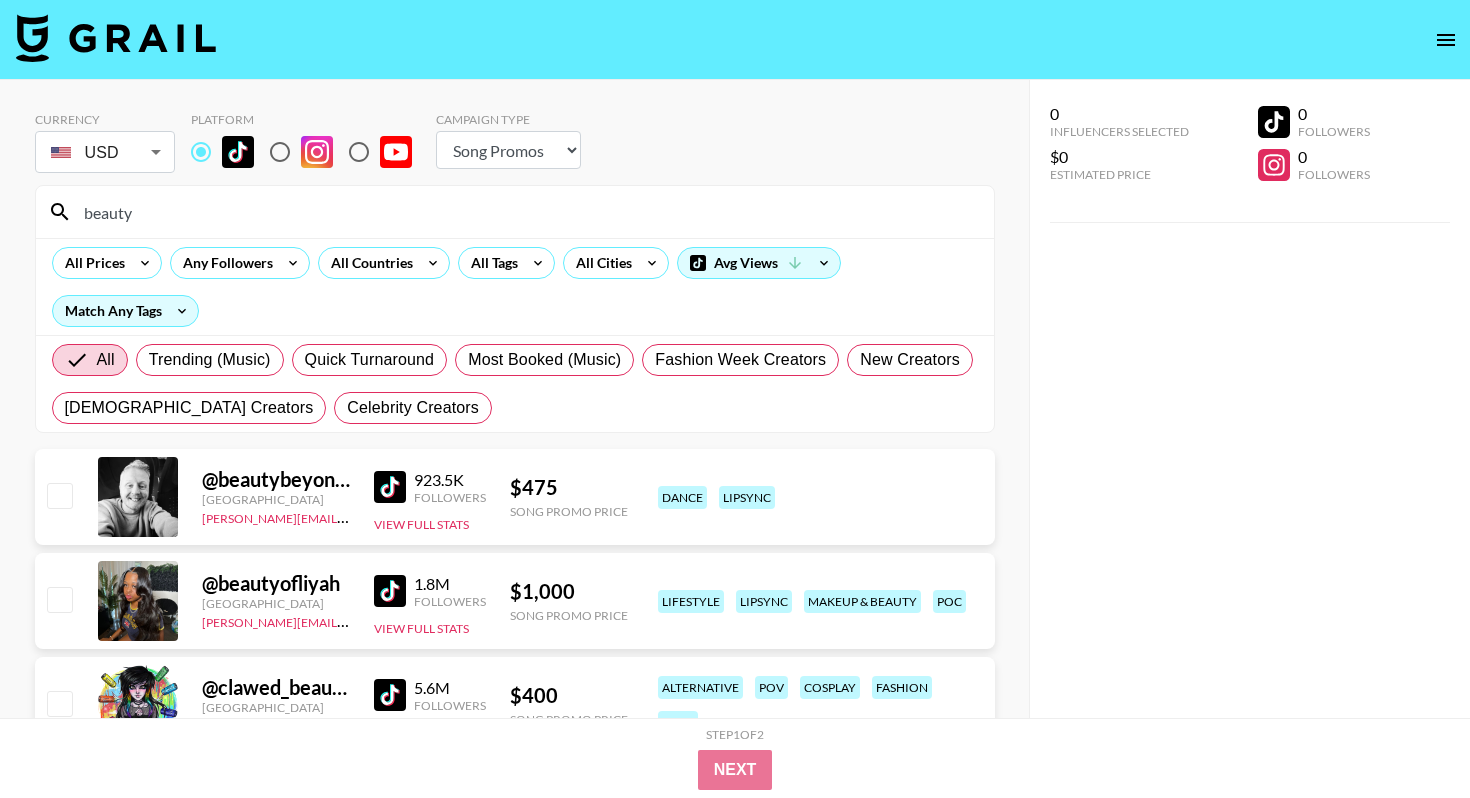 click on "[PERSON_NAME][EMAIL_ADDRESS][DOMAIN_NAME]" at bounding box center (276, 517) 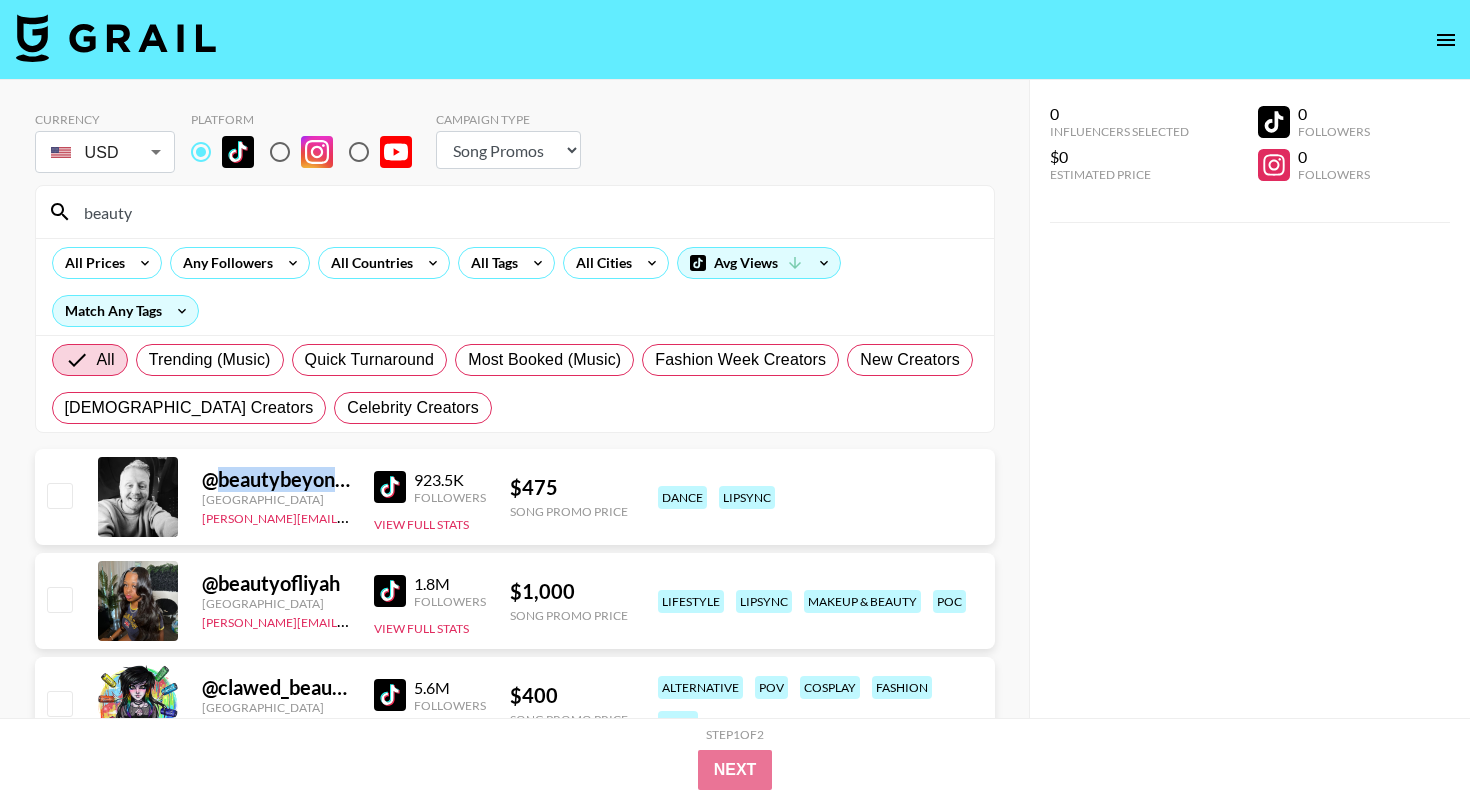 click on "@ beautybeyondthe_eye" at bounding box center [276, 479] 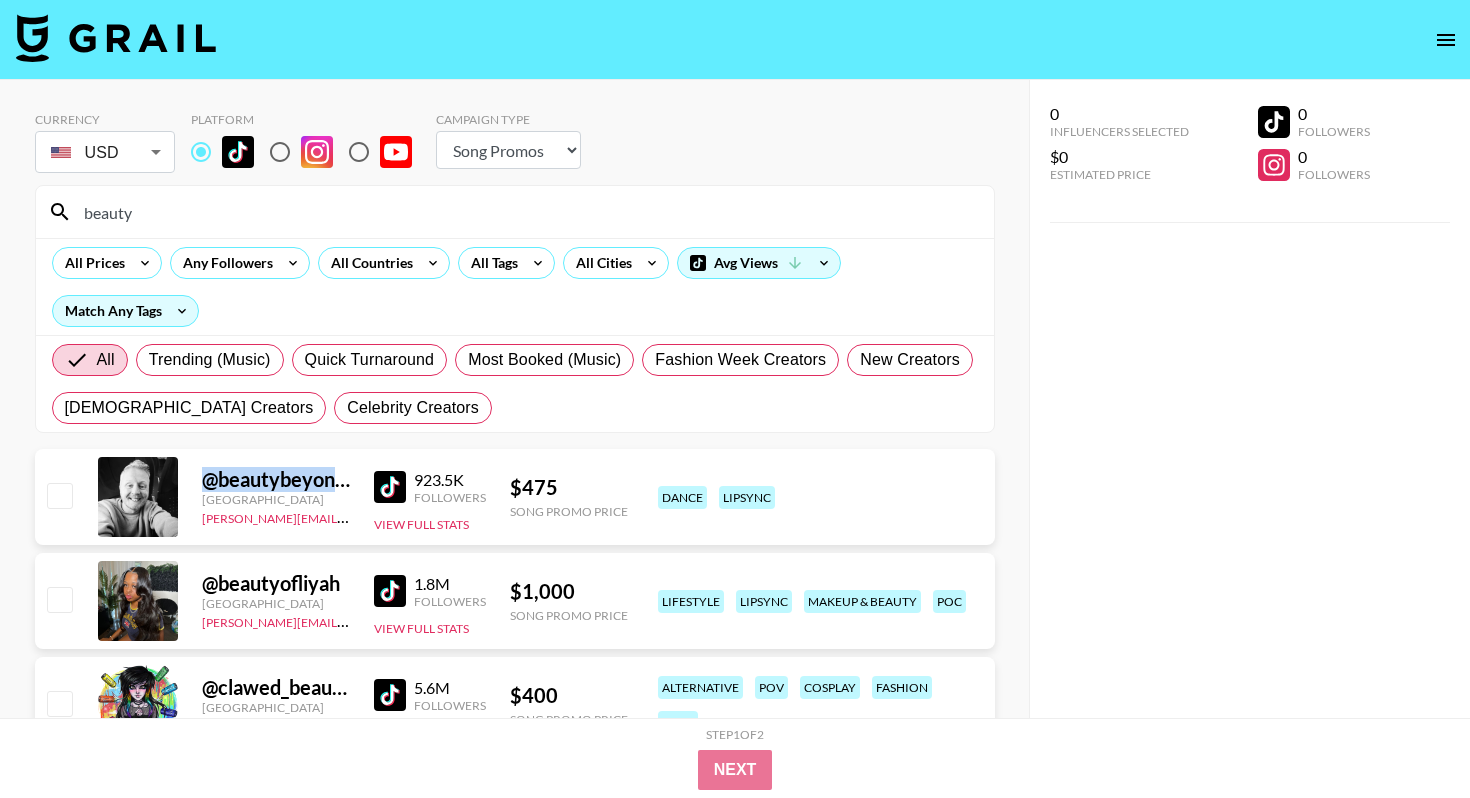 click on "@ beautybeyondthe_eye" at bounding box center (276, 479) 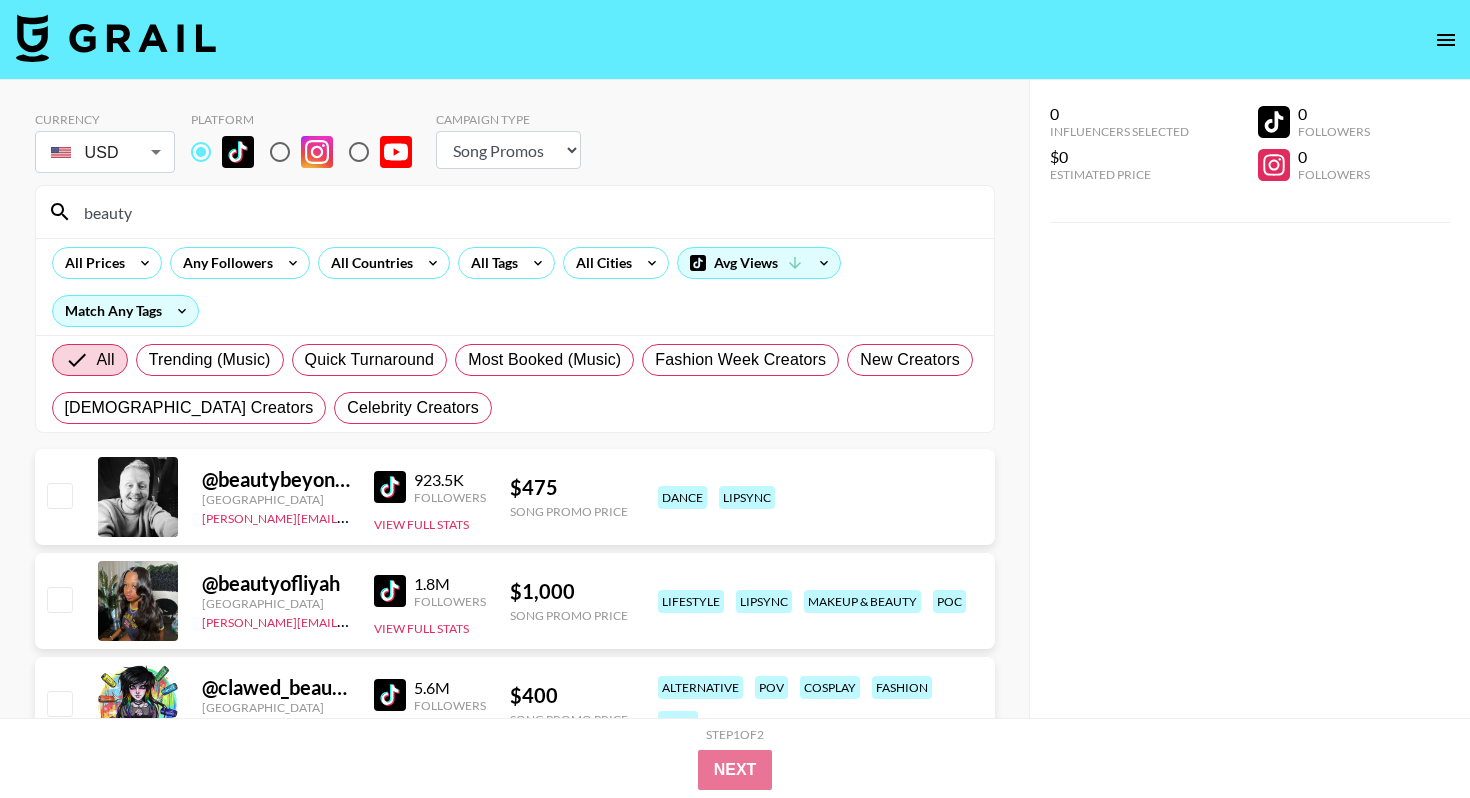 click on "beauty" at bounding box center (527, 212) 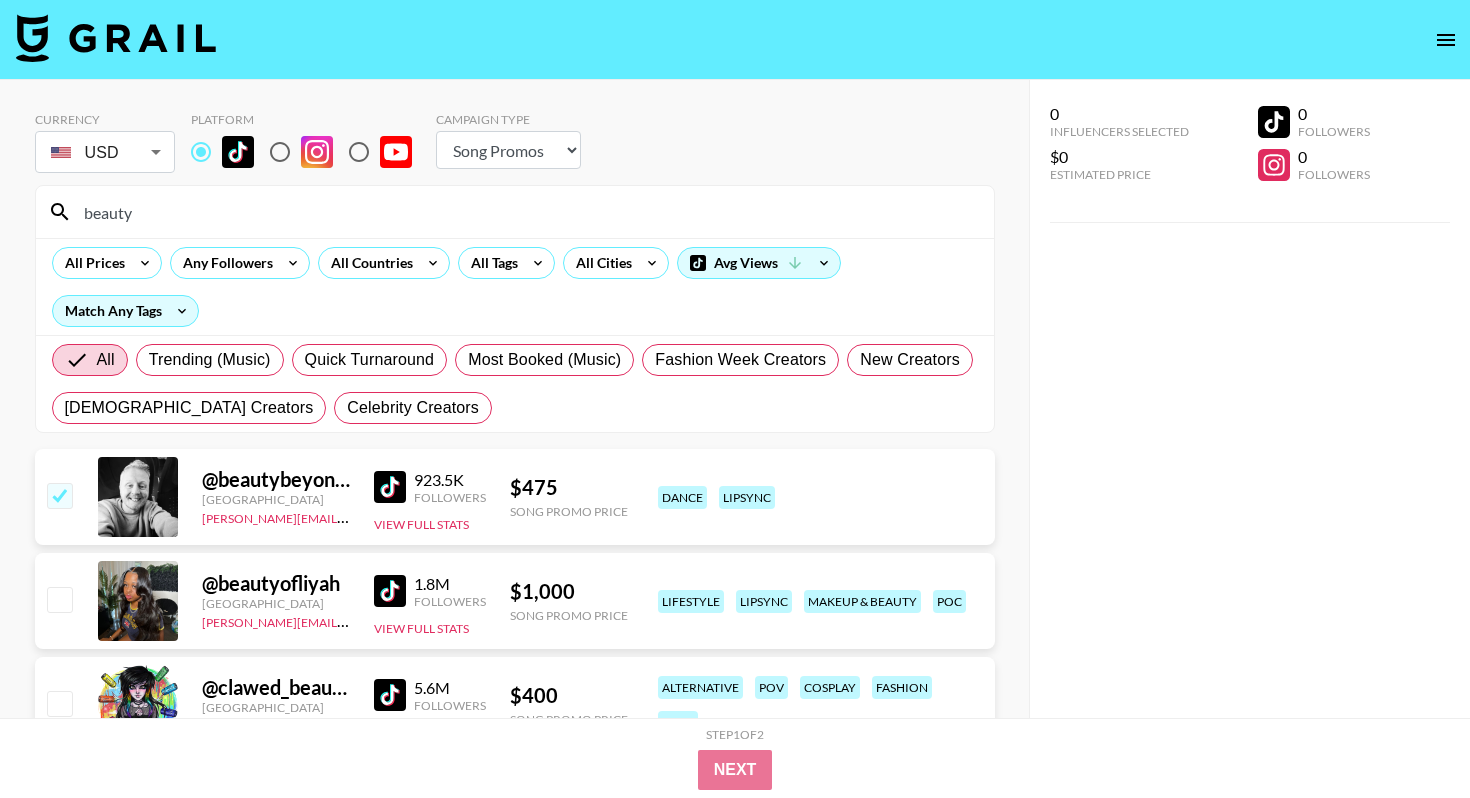 checkbox on "true" 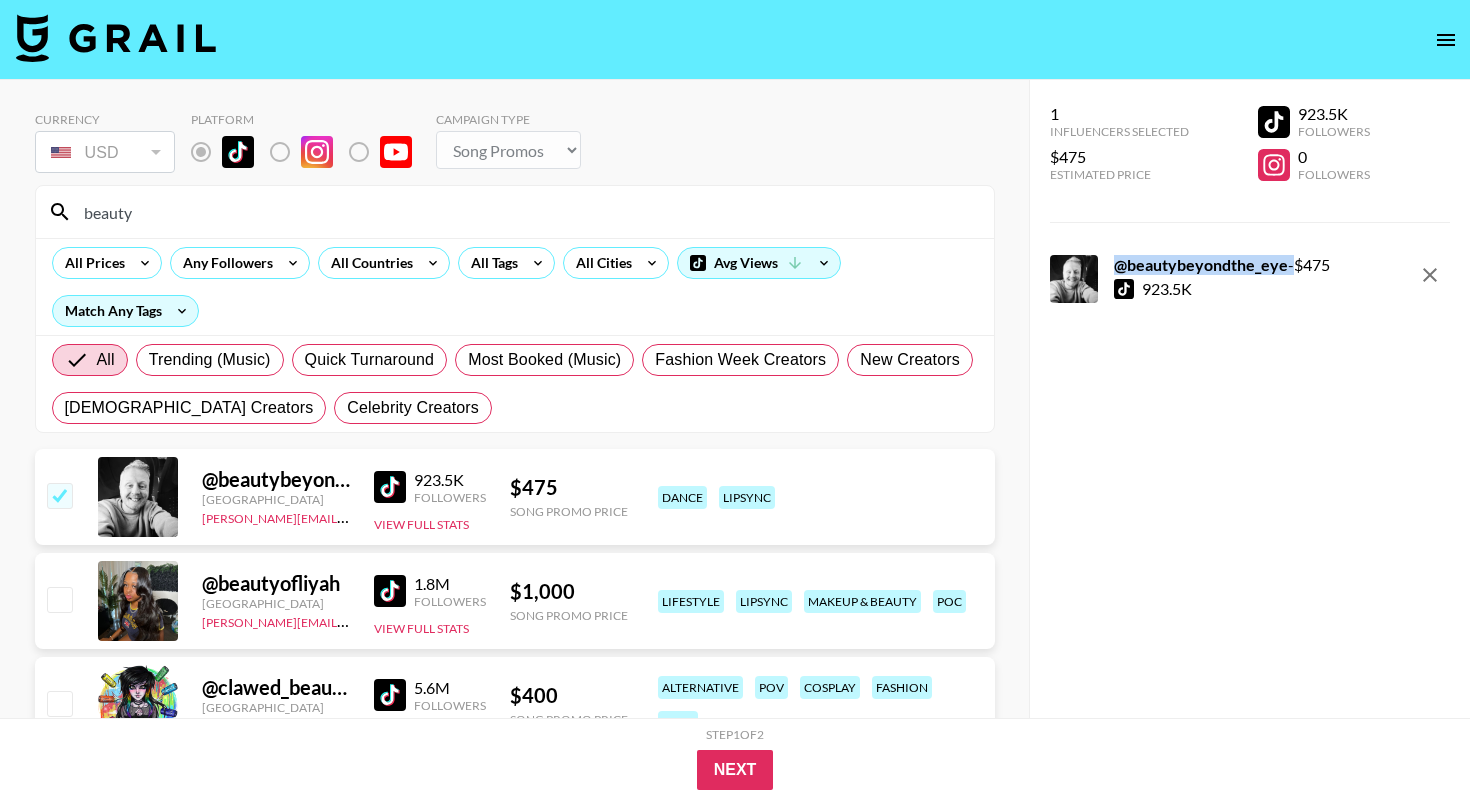 drag, startPoint x: 1287, startPoint y: 270, endPoint x: 1118, endPoint y: 270, distance: 169 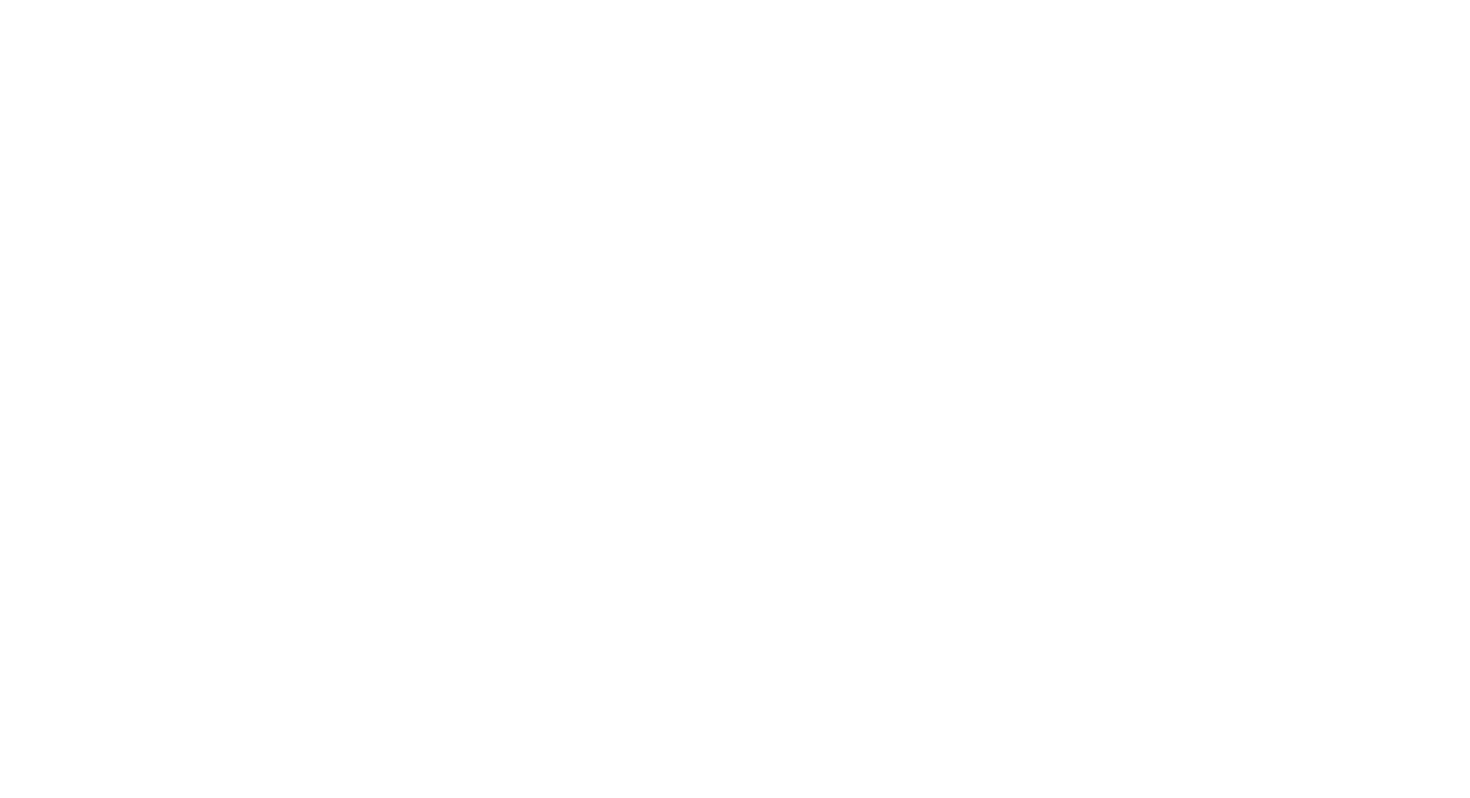 scroll, scrollTop: 0, scrollLeft: 0, axis: both 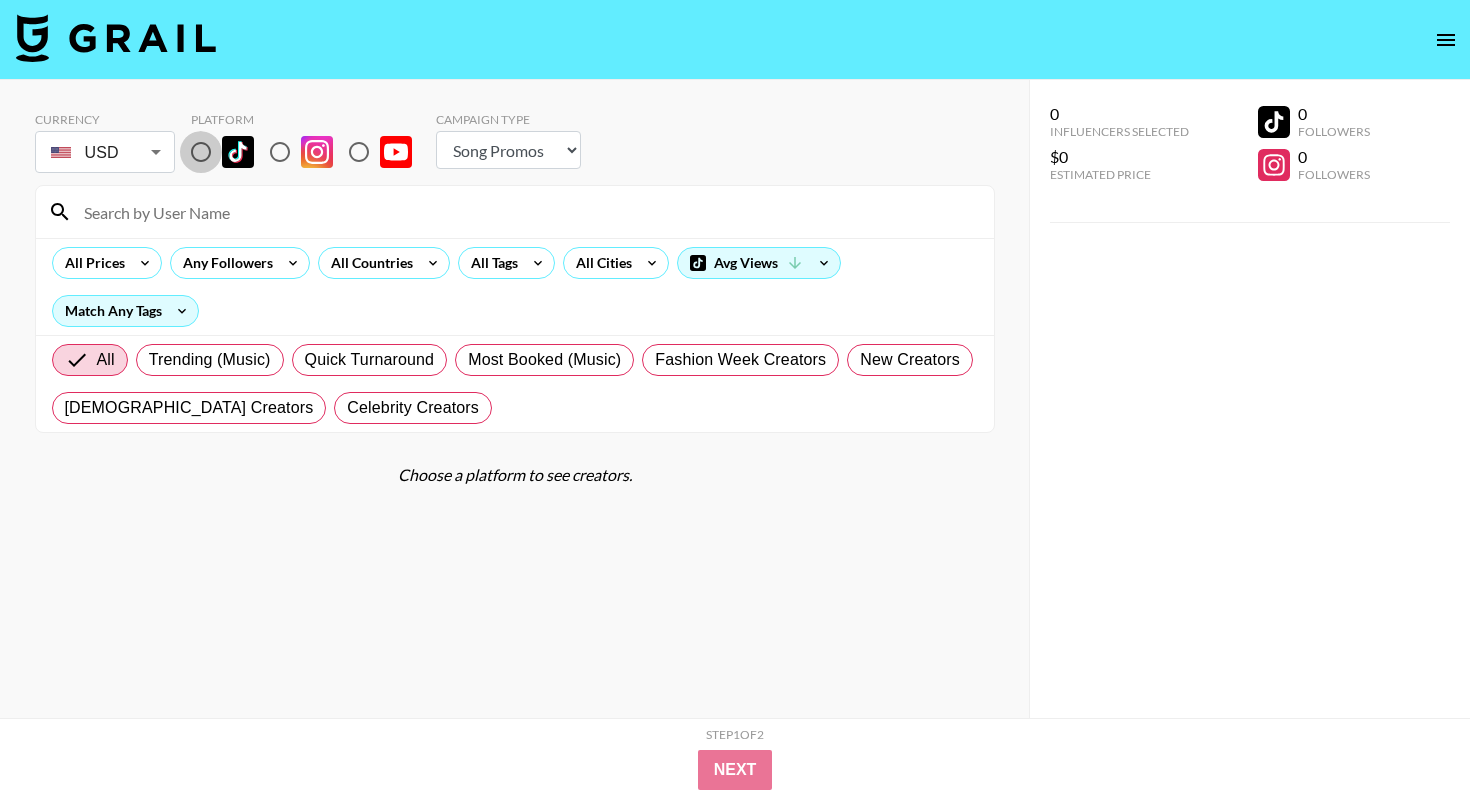 click at bounding box center [201, 152] 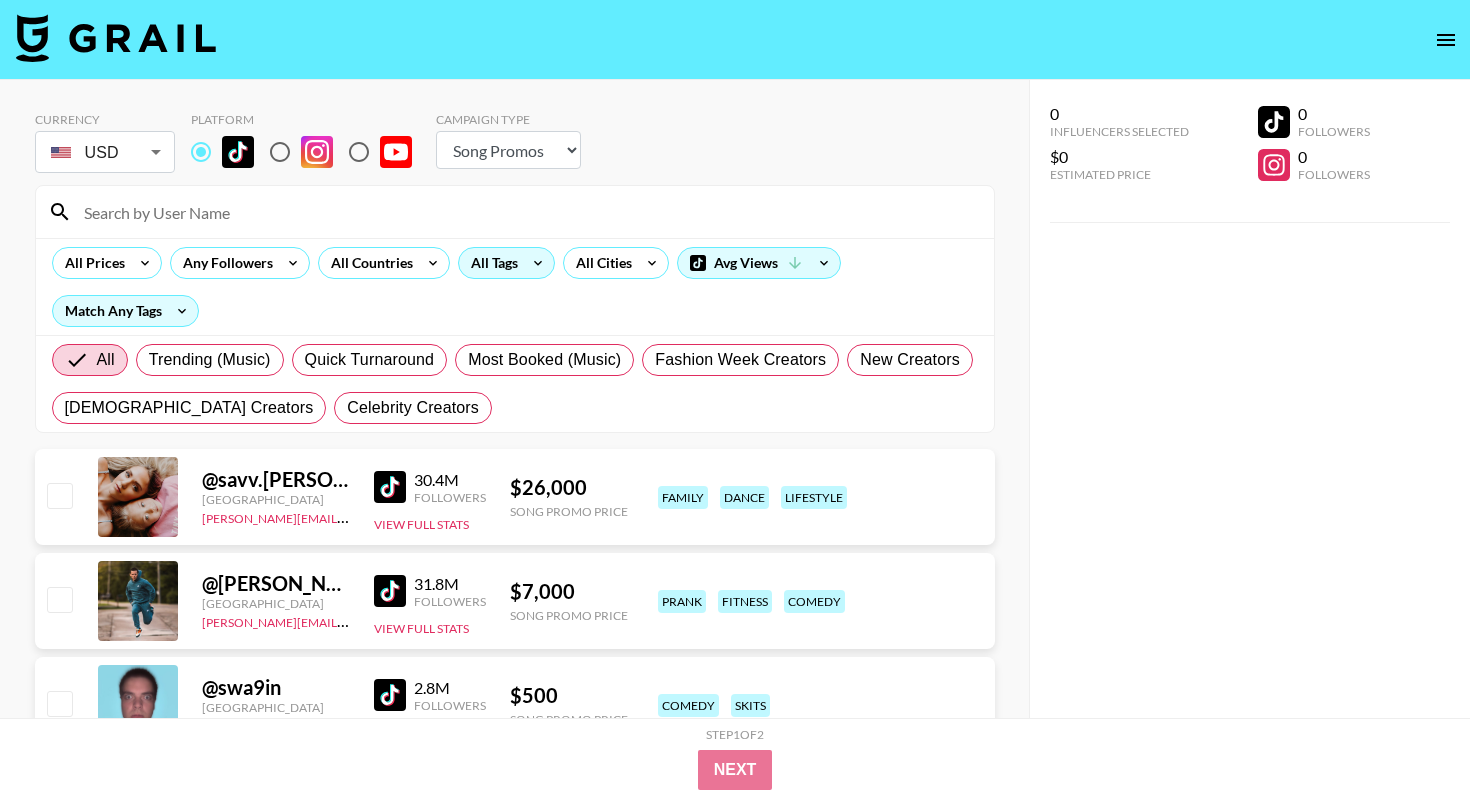 click on "All Tags" at bounding box center (490, 263) 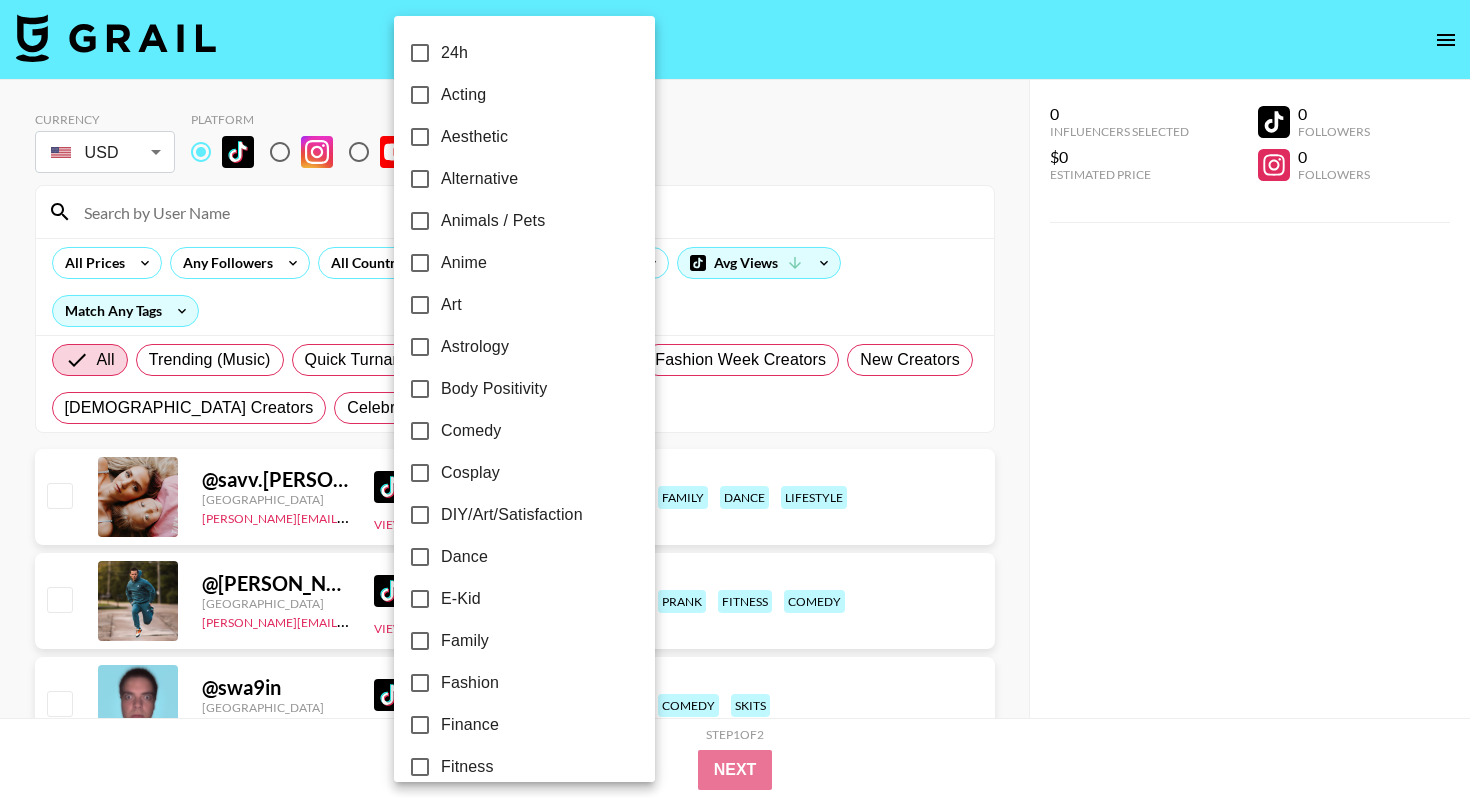 click at bounding box center [735, 399] 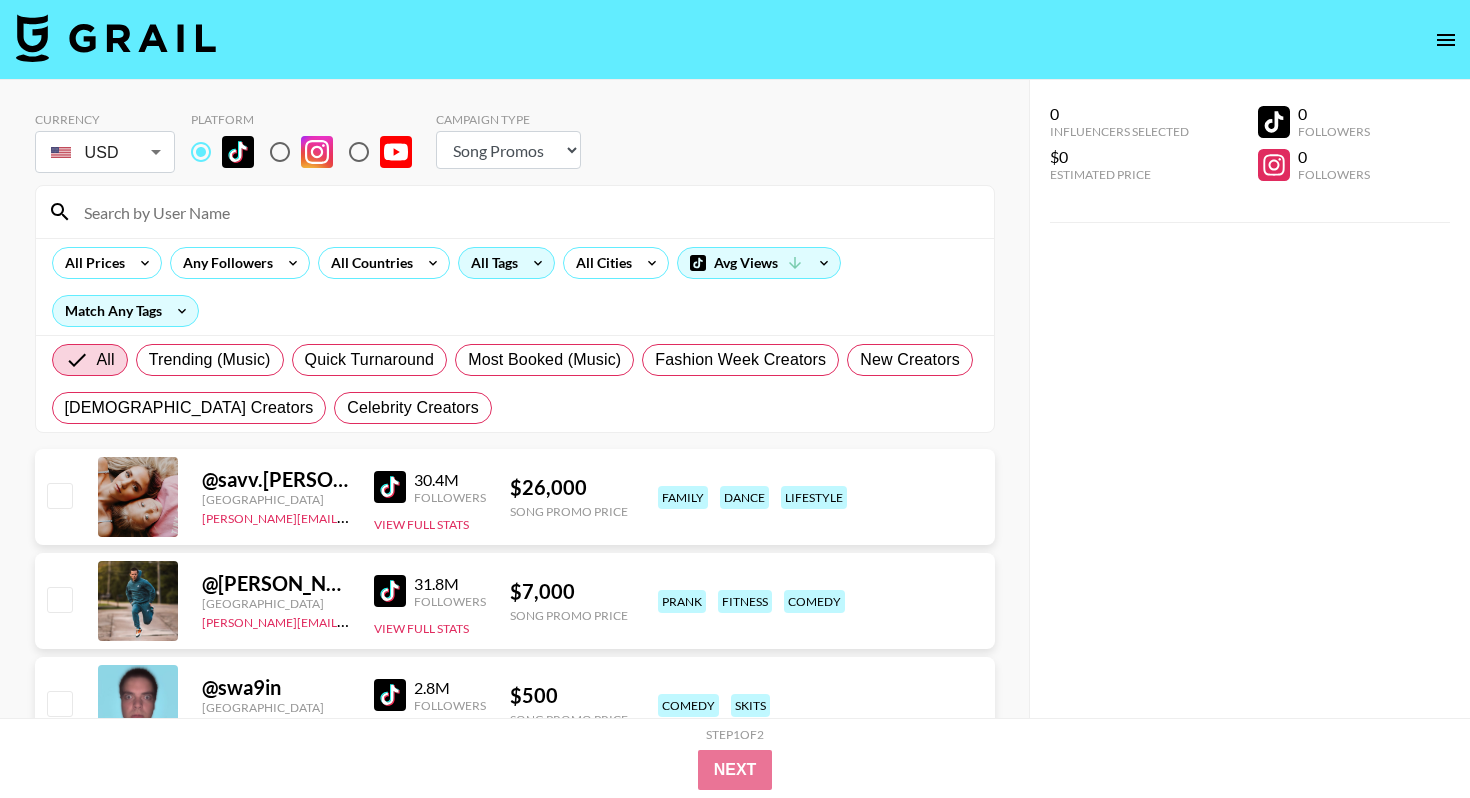 click on "All Tags" at bounding box center [490, 263] 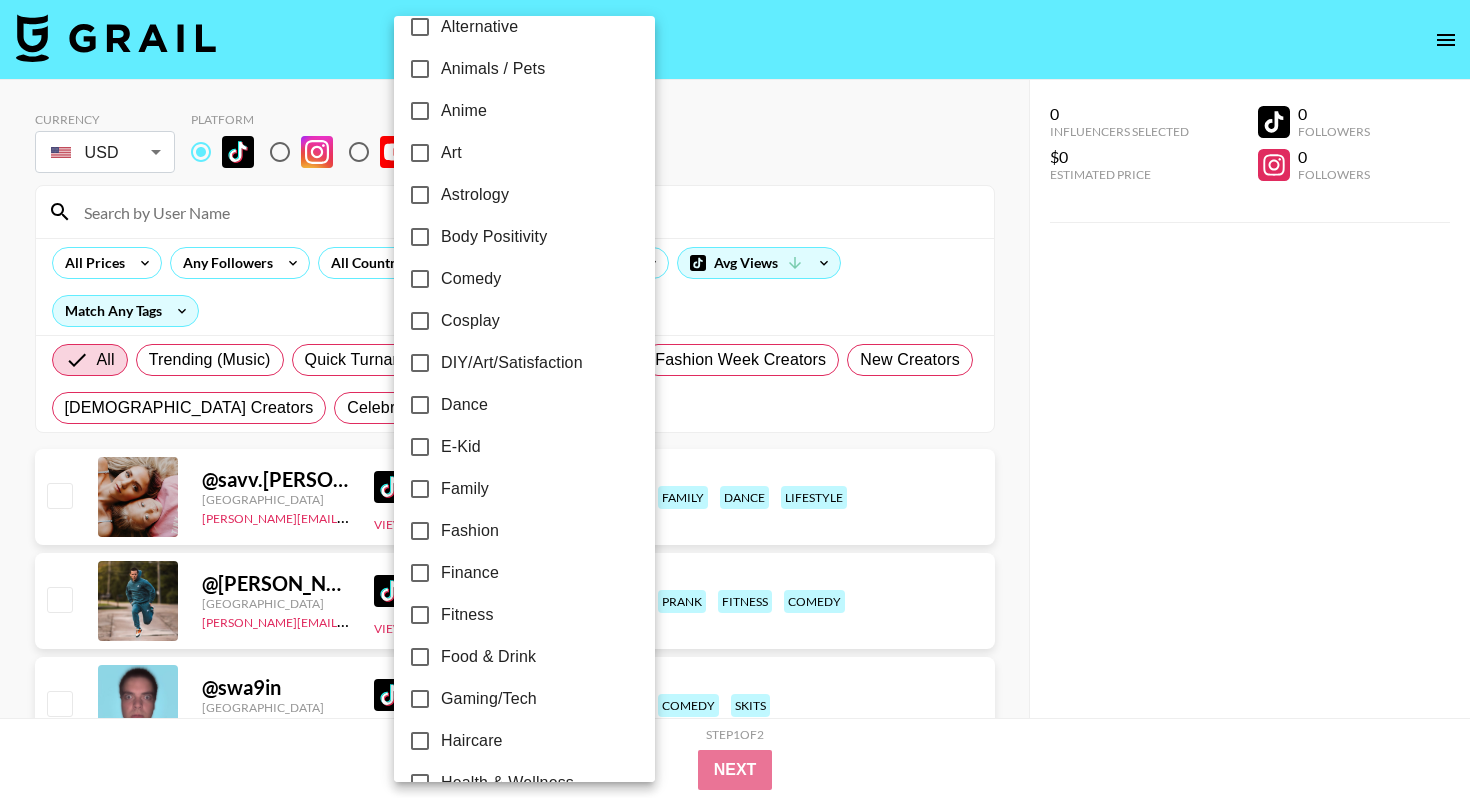 scroll, scrollTop: 203, scrollLeft: 0, axis: vertical 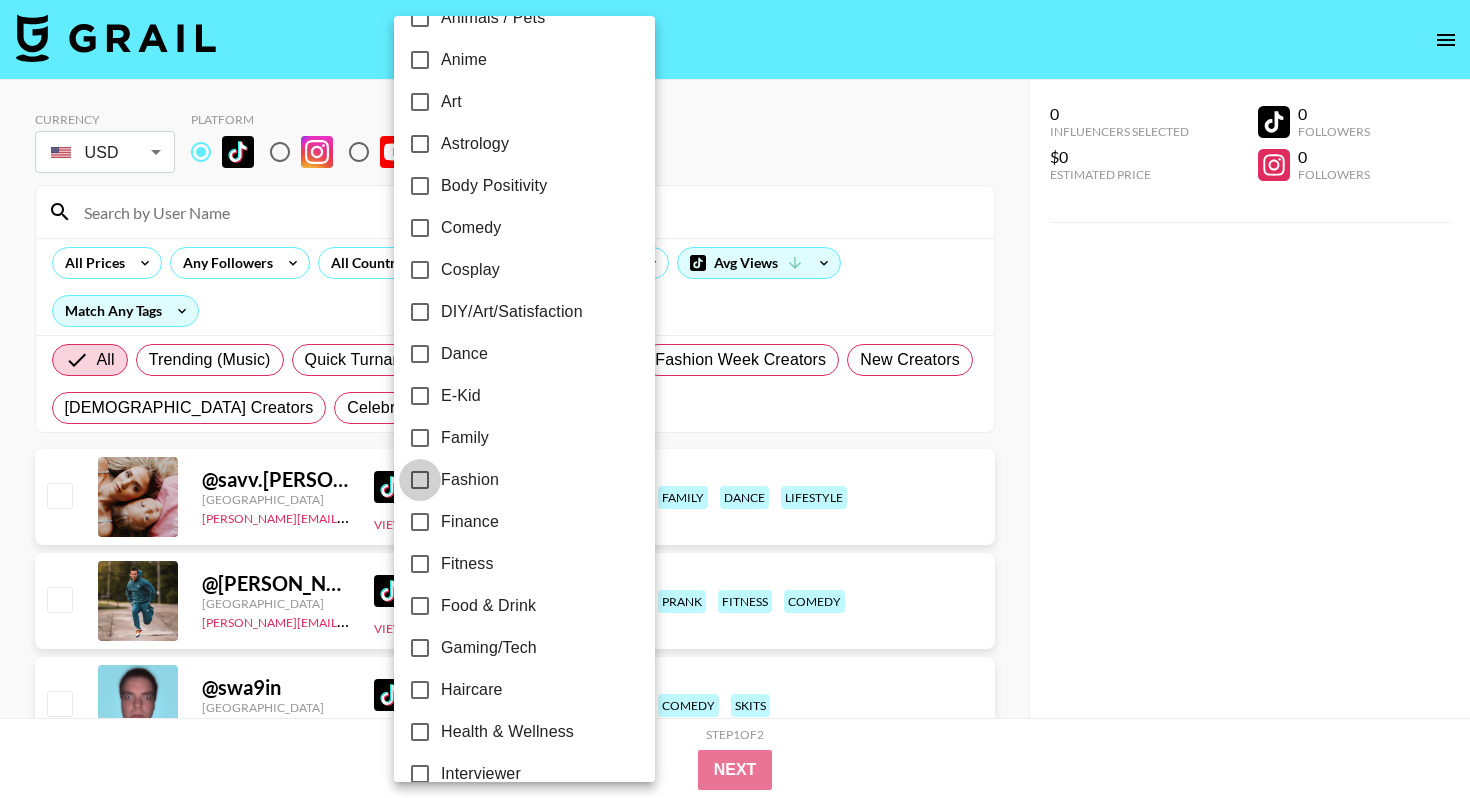 click on "Fashion" at bounding box center (420, 480) 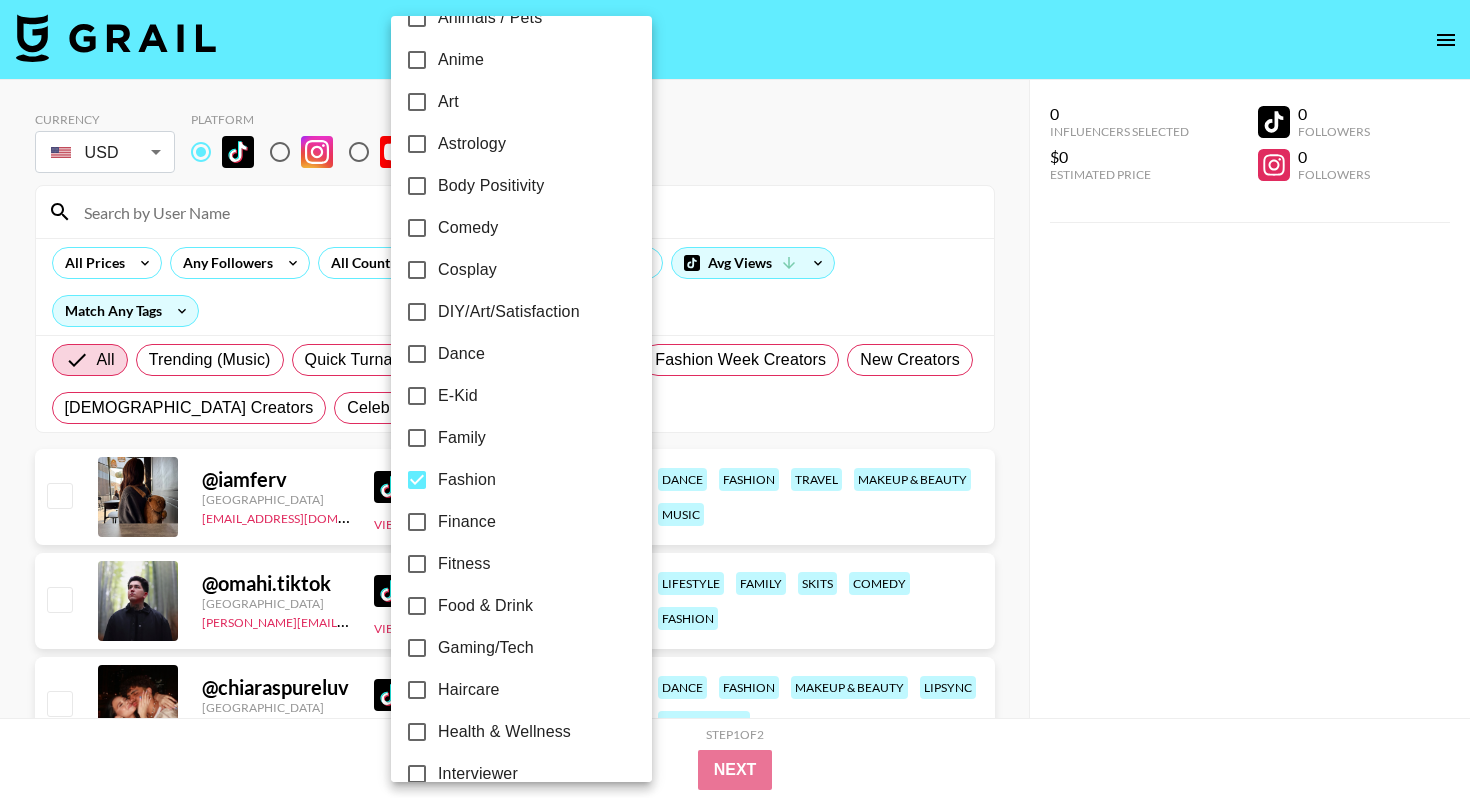 click at bounding box center [735, 399] 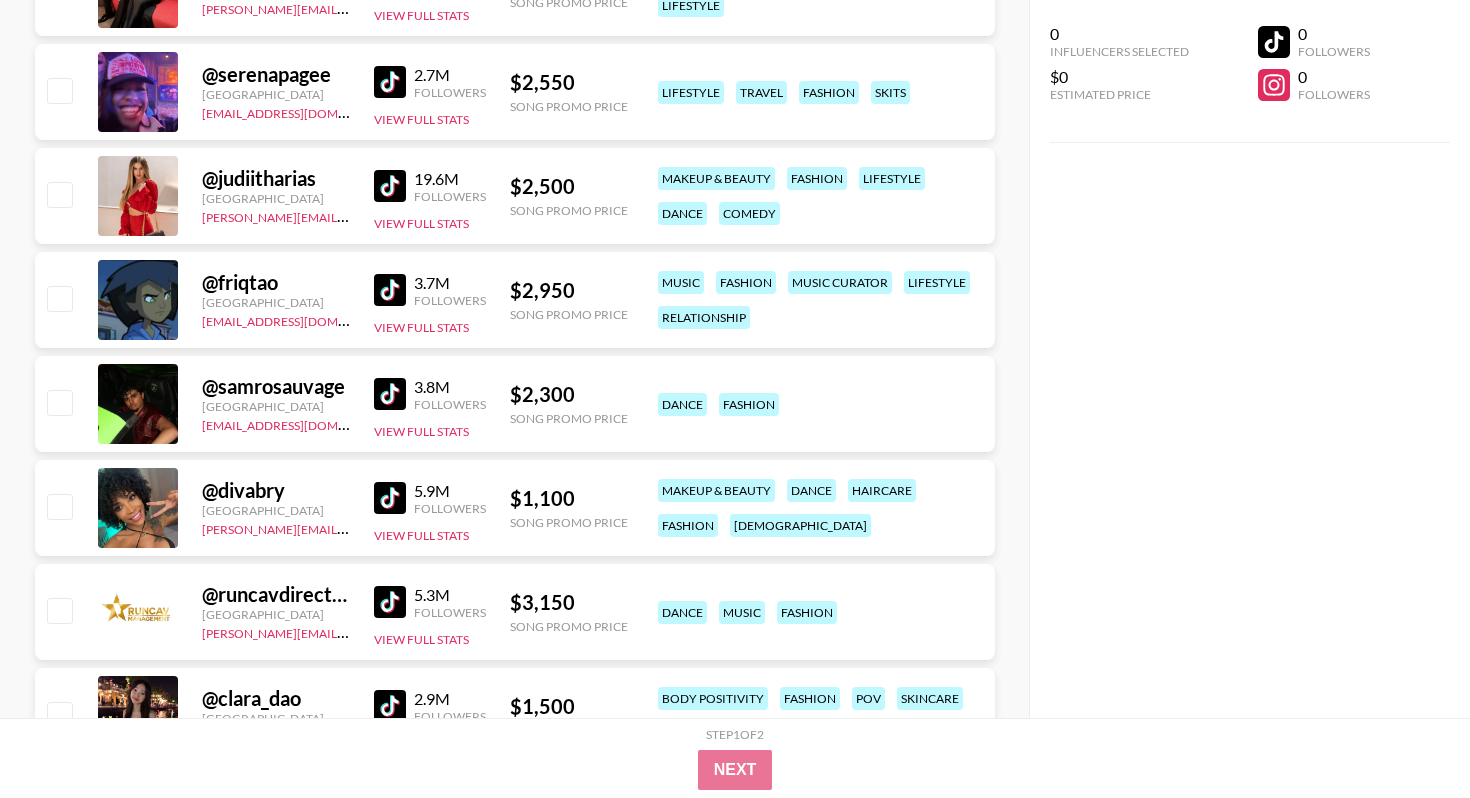 scroll, scrollTop: 0, scrollLeft: 0, axis: both 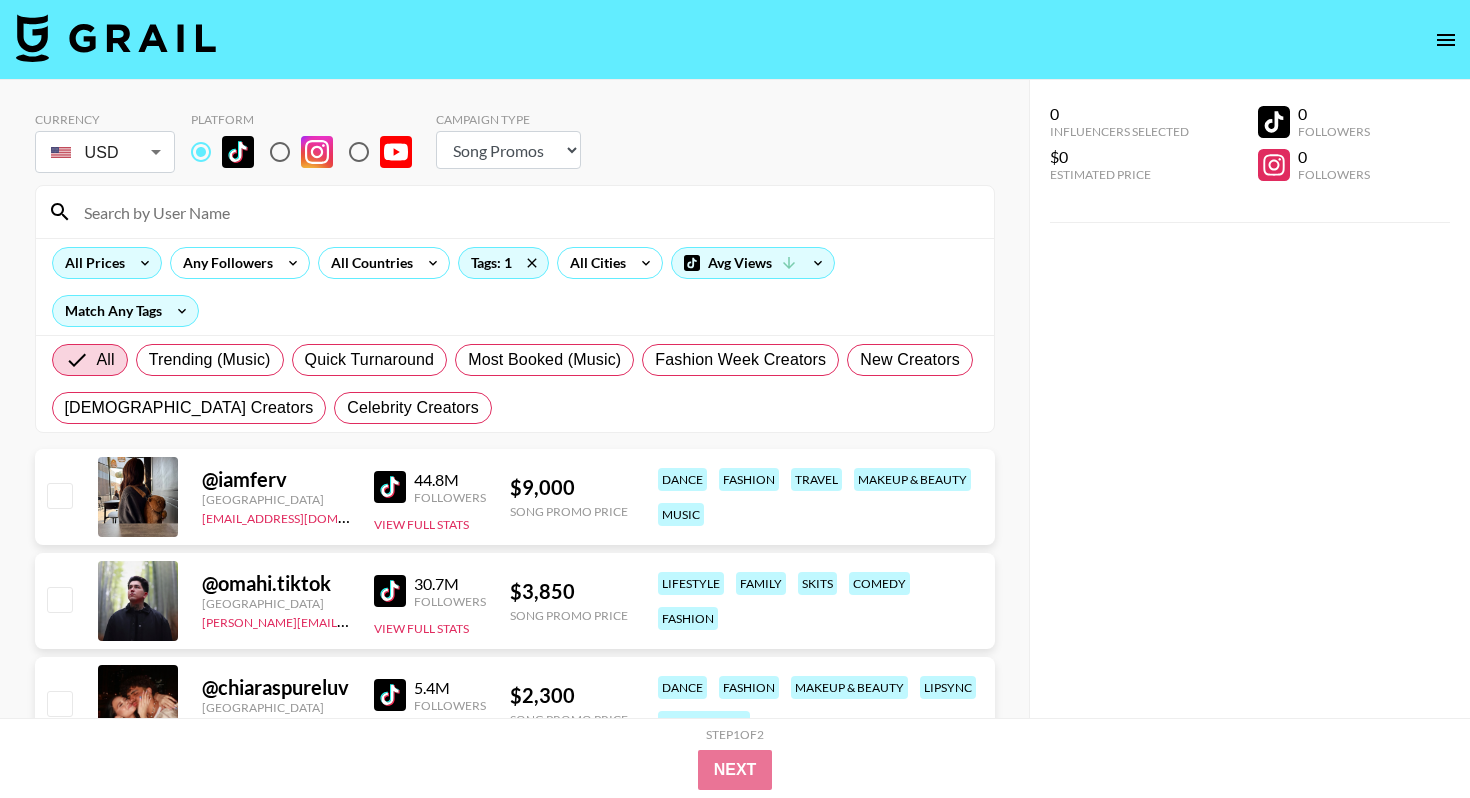 click 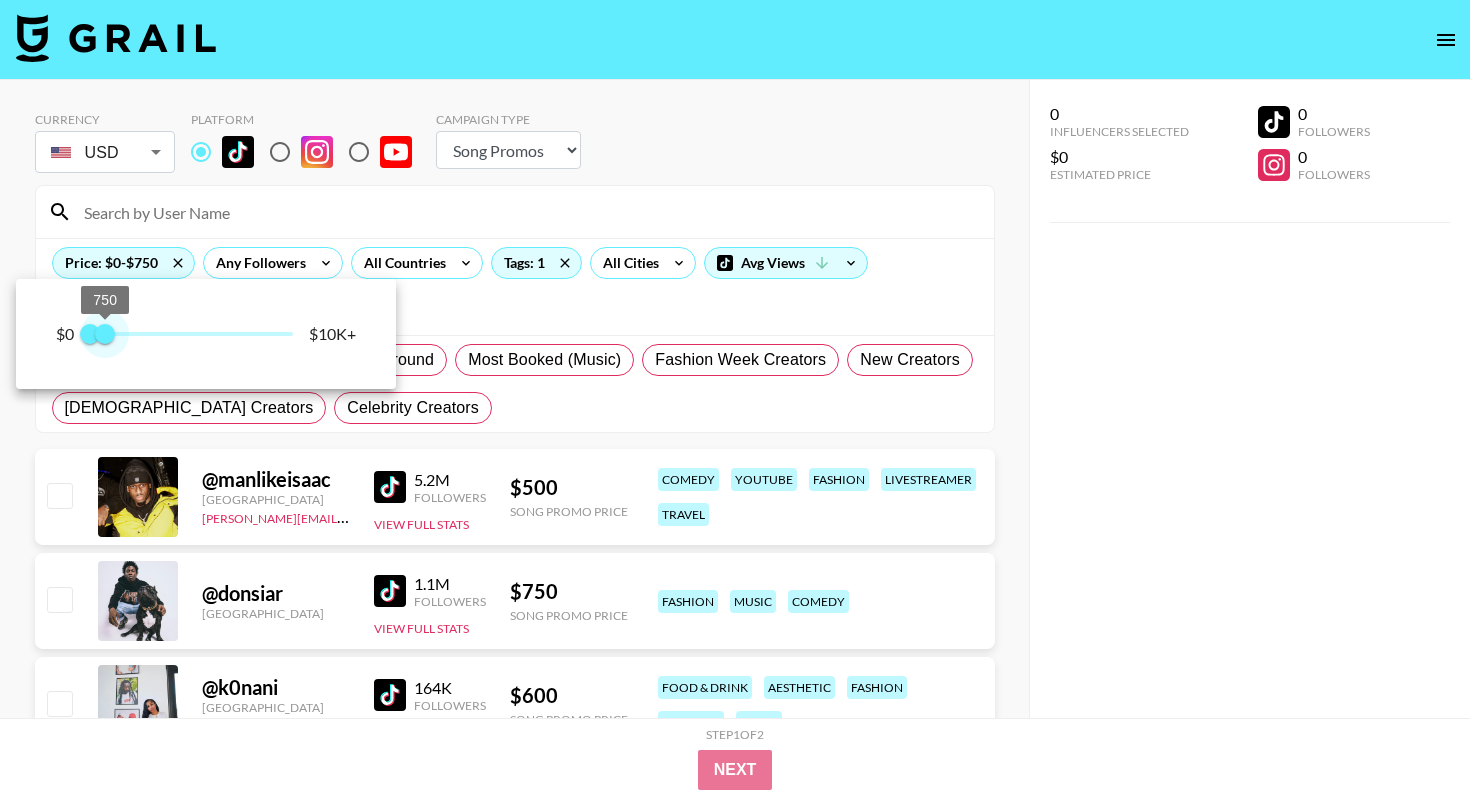 type on "500" 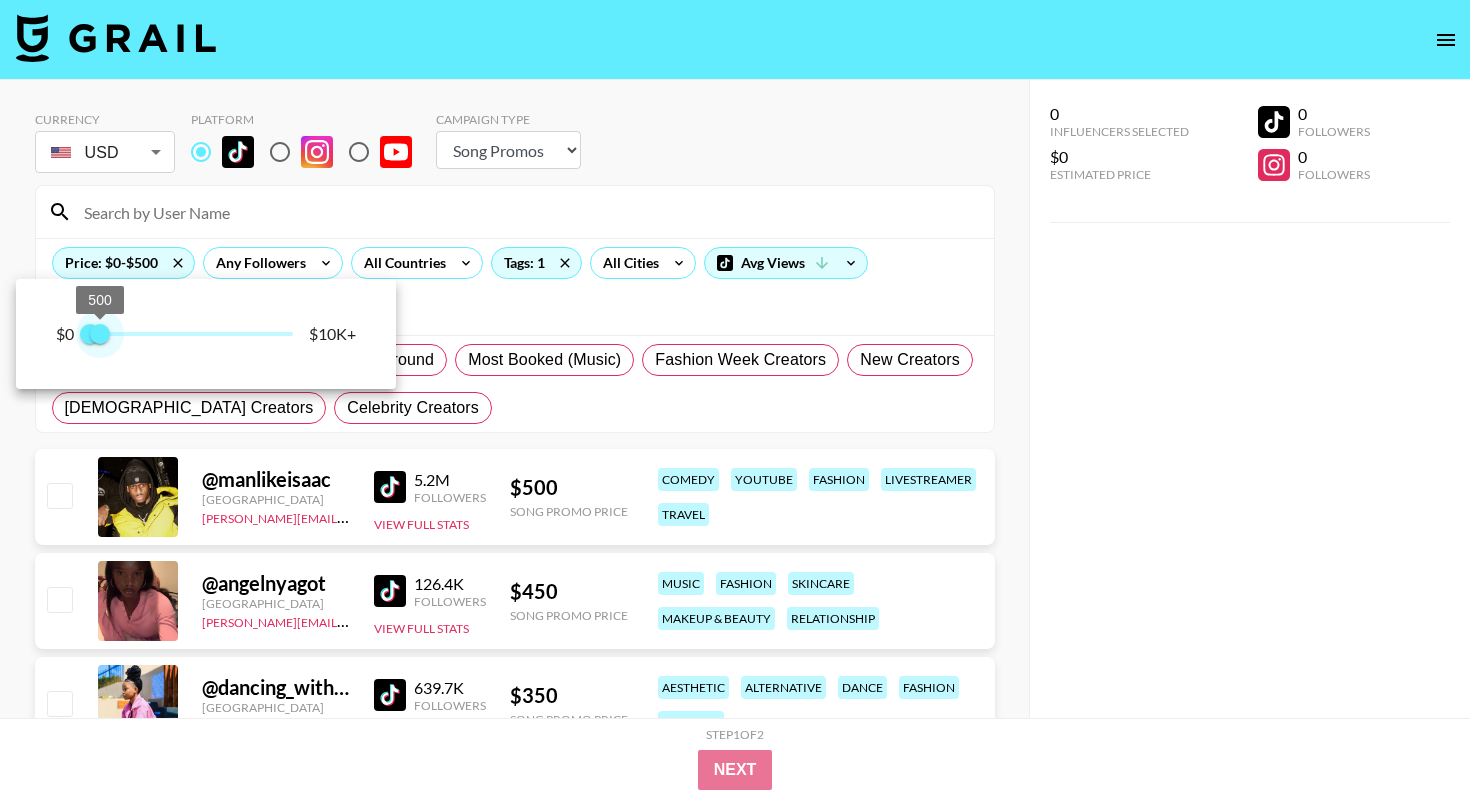 drag, startPoint x: 296, startPoint y: 335, endPoint x: 100, endPoint y: 342, distance: 196.12495 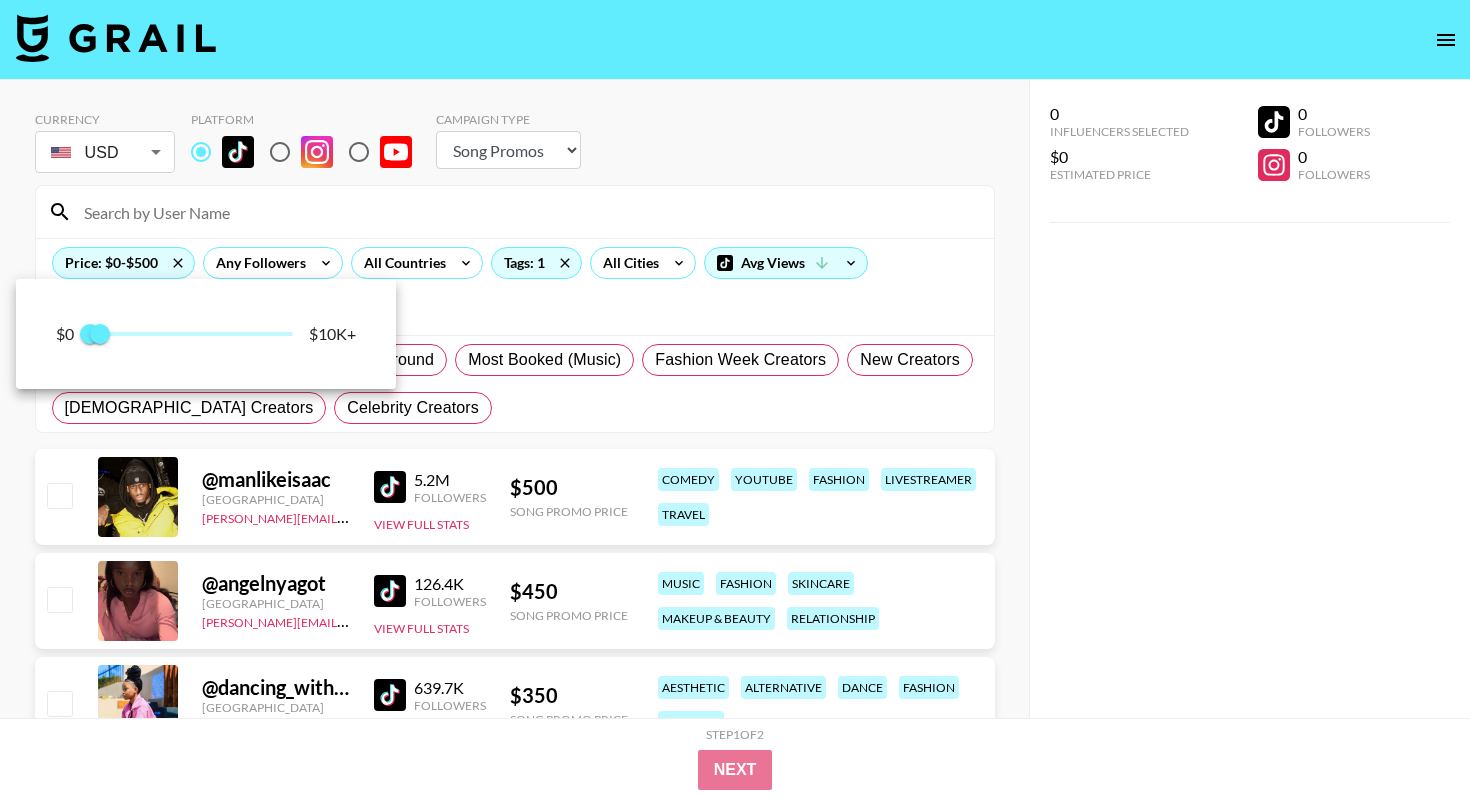 click at bounding box center (735, 399) 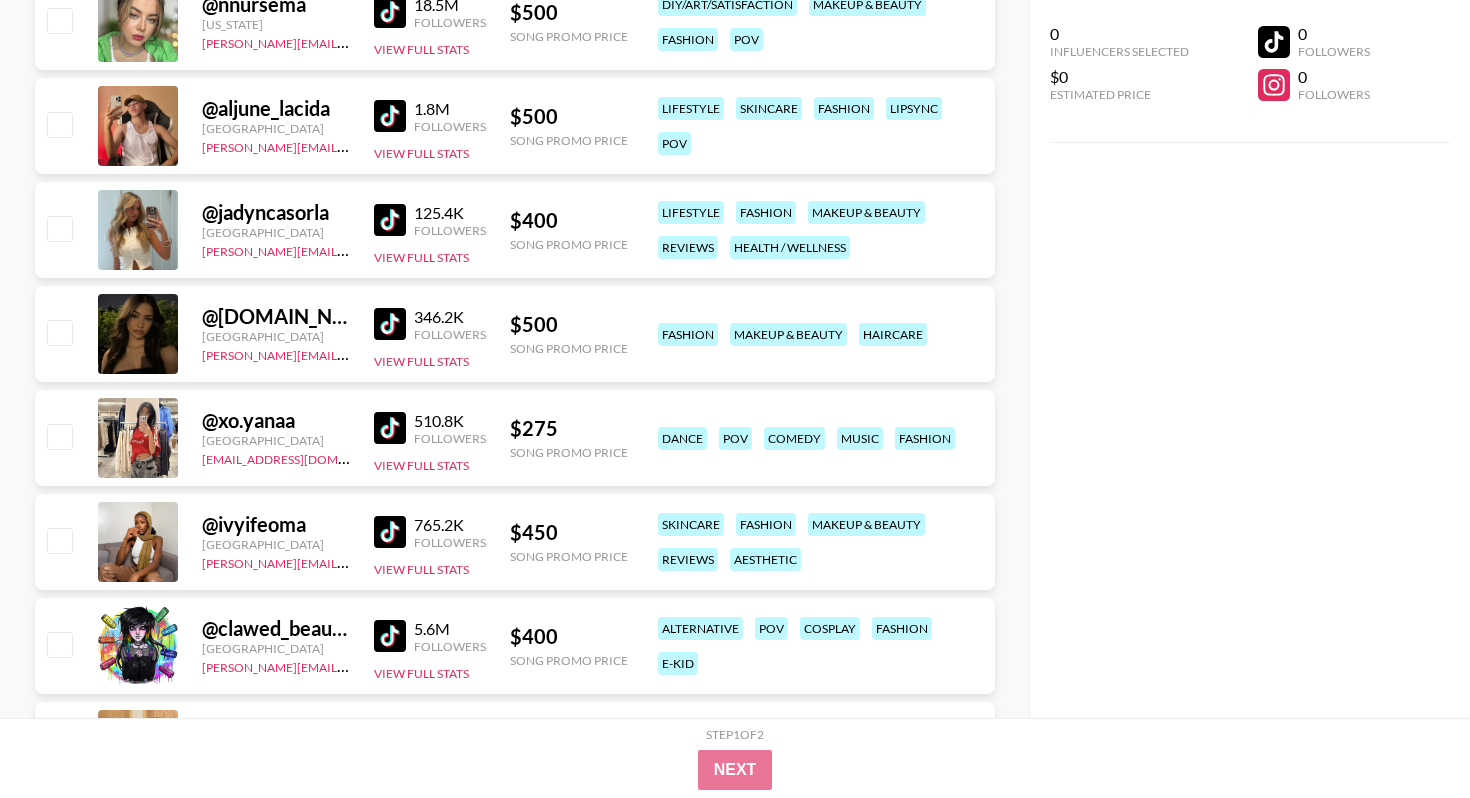 scroll, scrollTop: 2663, scrollLeft: 0, axis: vertical 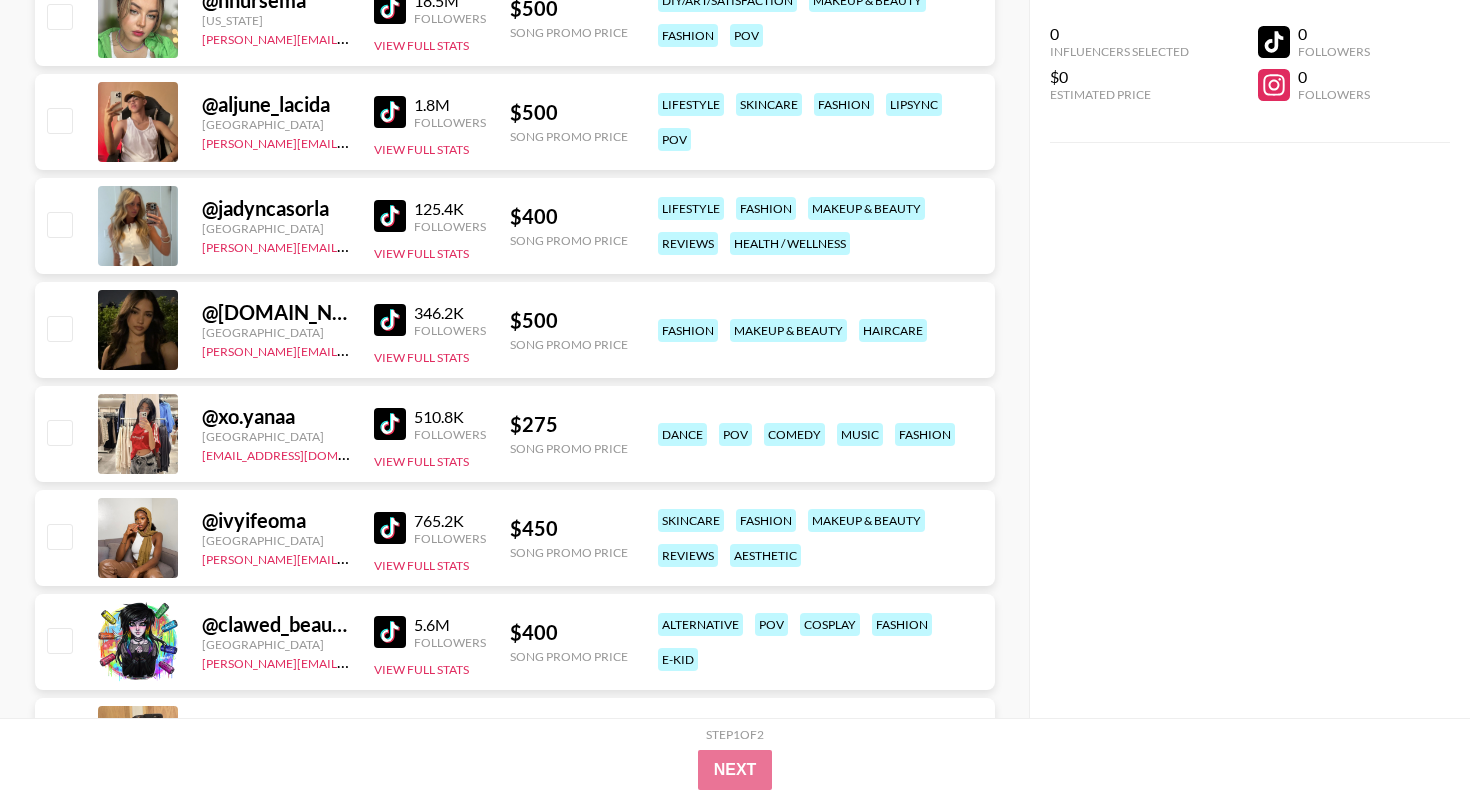 click at bounding box center [390, 424] 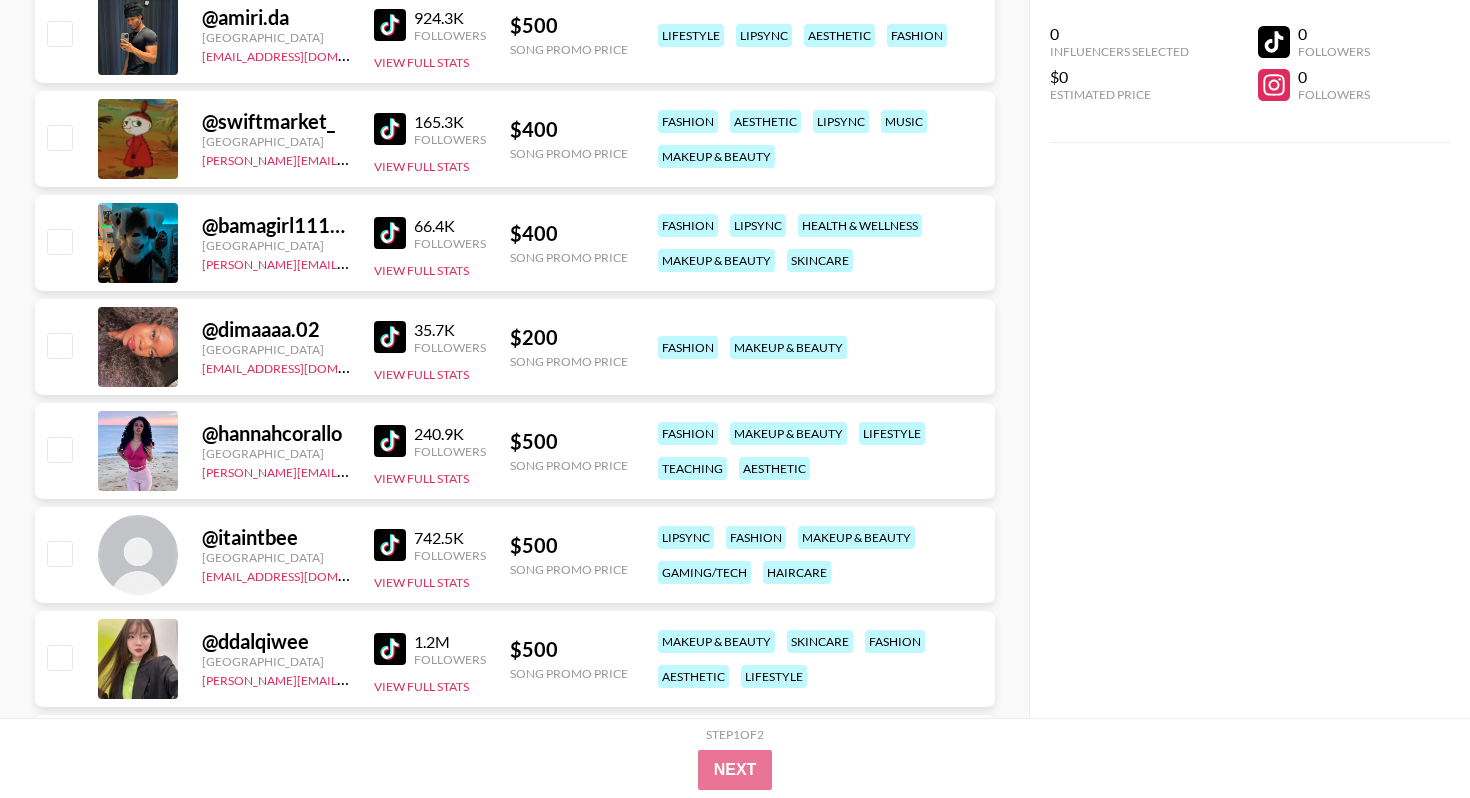 scroll, scrollTop: 5490, scrollLeft: 0, axis: vertical 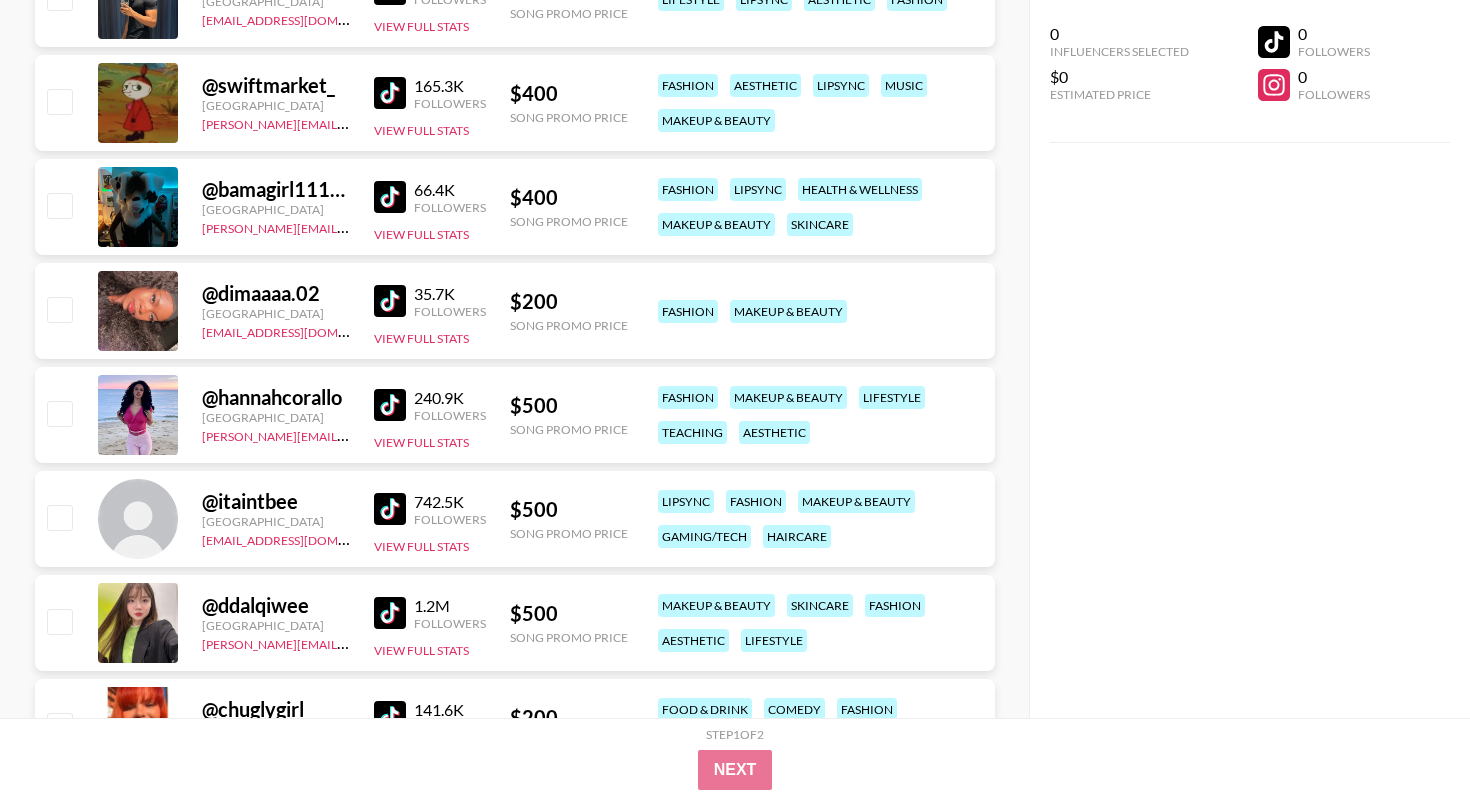click at bounding box center (390, 405) 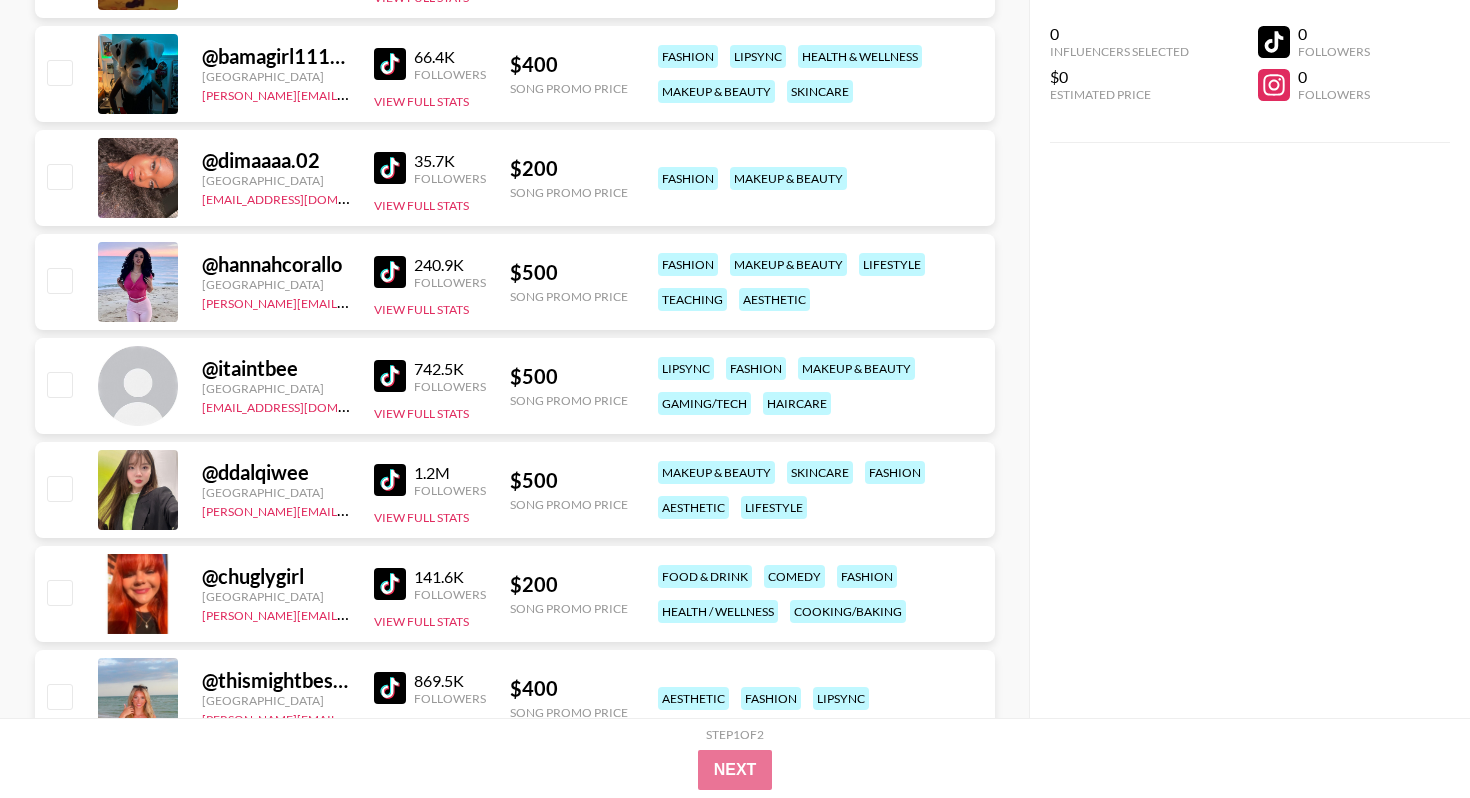 scroll, scrollTop: 5871, scrollLeft: 0, axis: vertical 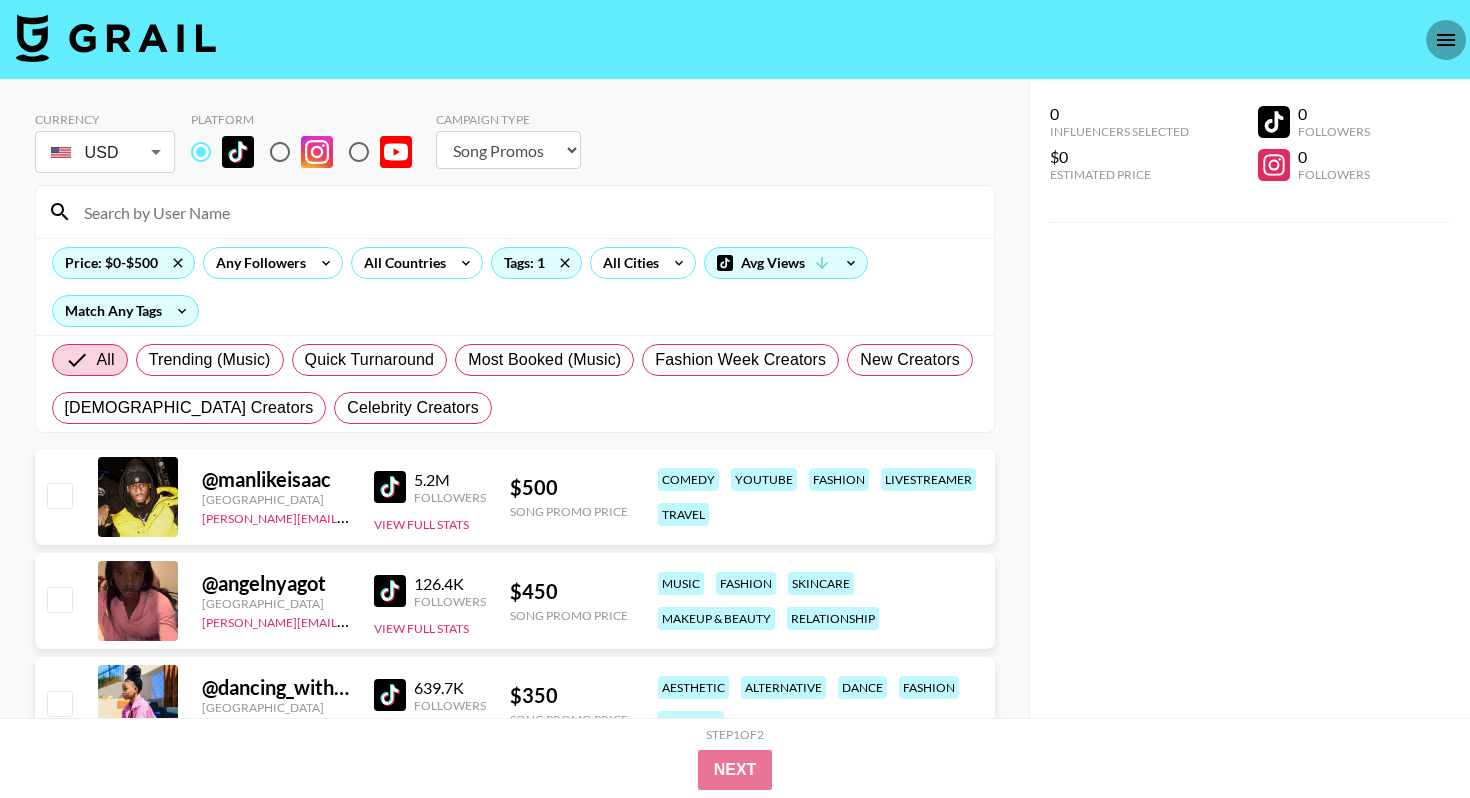 click 